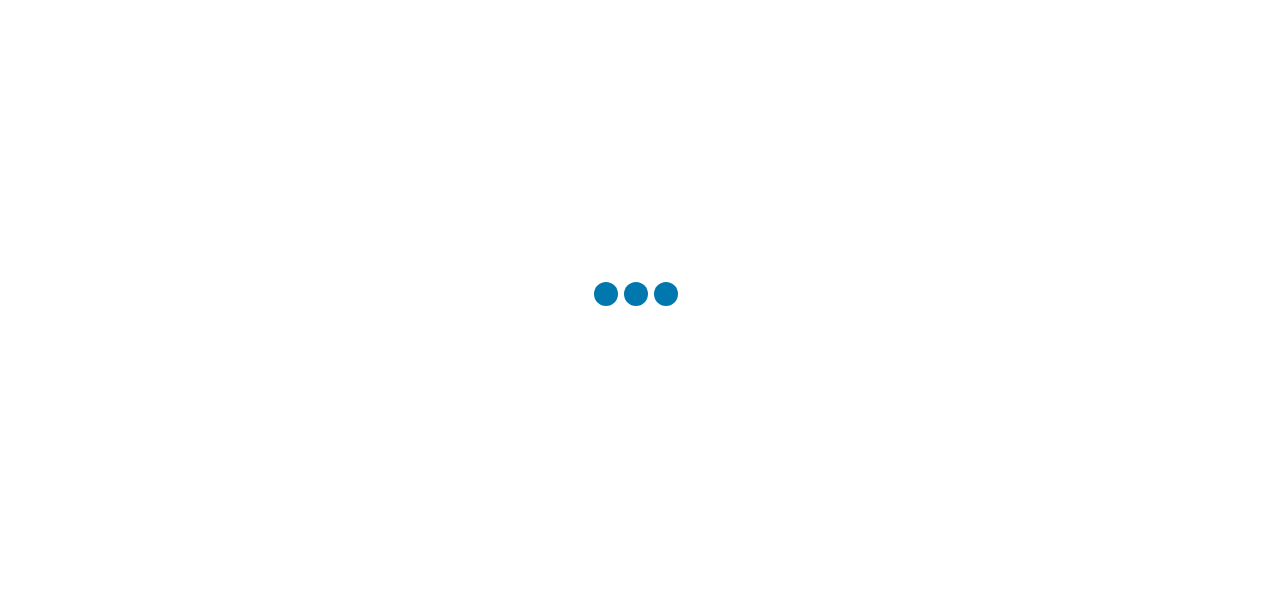 scroll, scrollTop: 0, scrollLeft: 0, axis: both 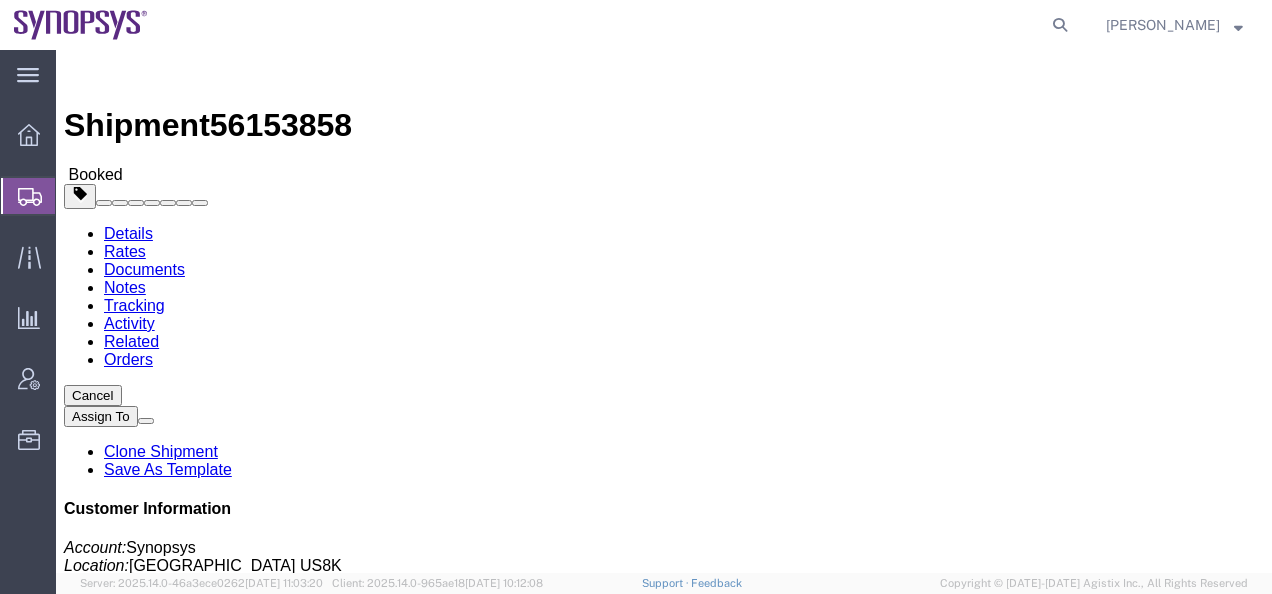 drag, startPoint x: 1099, startPoint y: 24, endPoint x: 1079, endPoint y: 23, distance: 20.024984 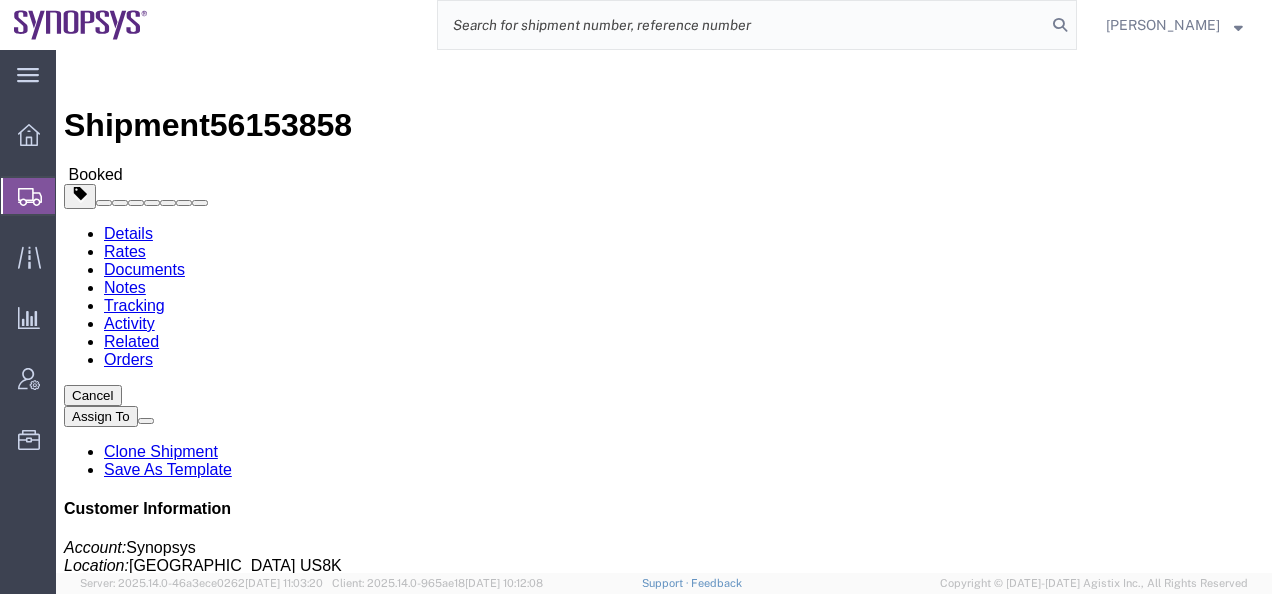 paste on "56159683" 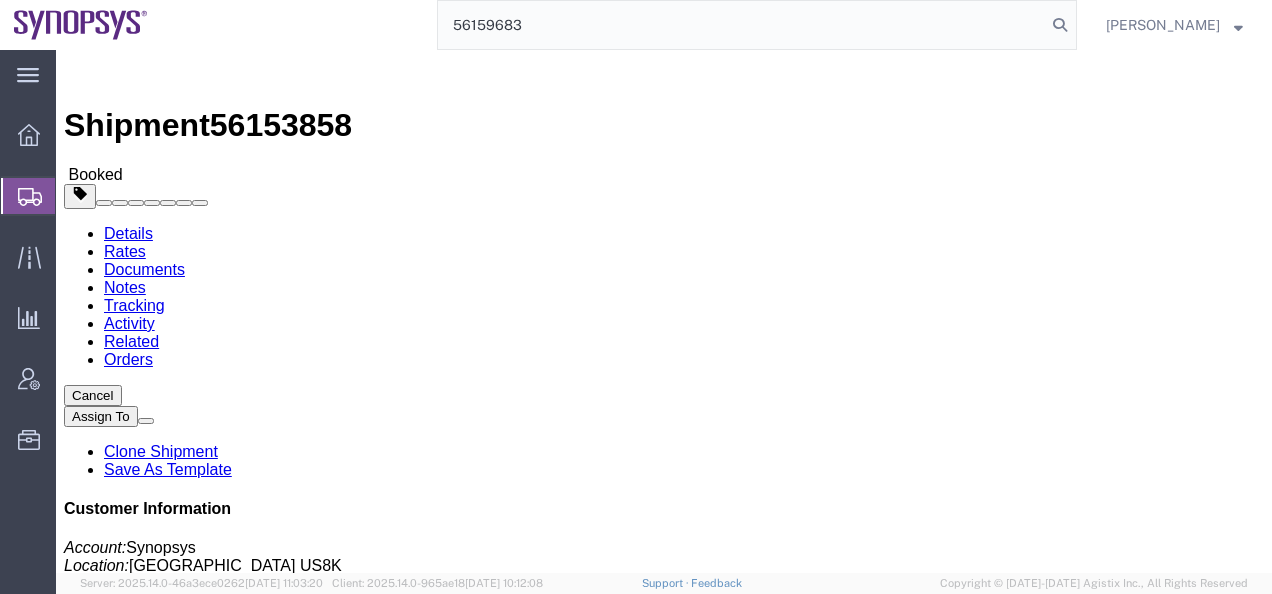 type on "56159683" 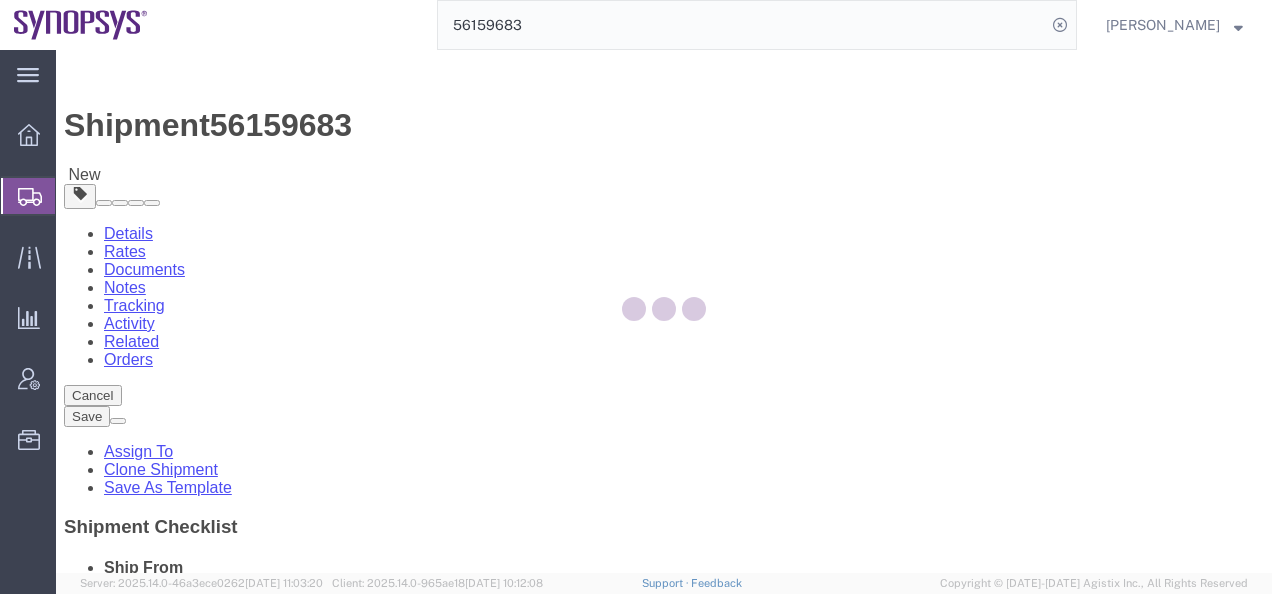 select 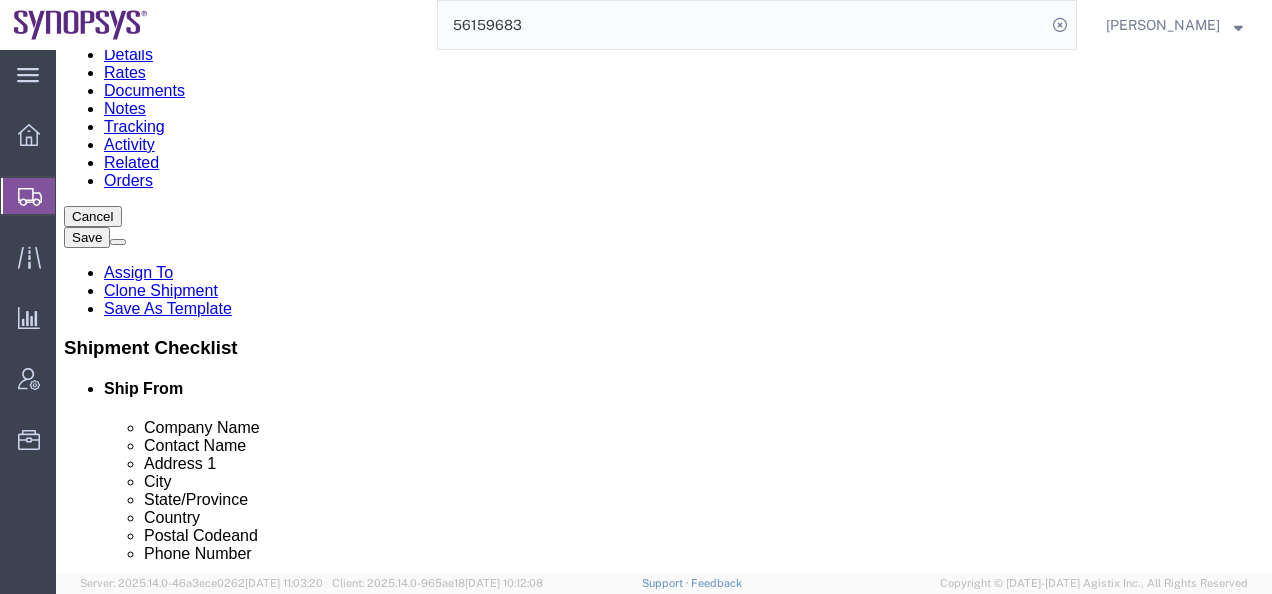 scroll, scrollTop: 200, scrollLeft: 0, axis: vertical 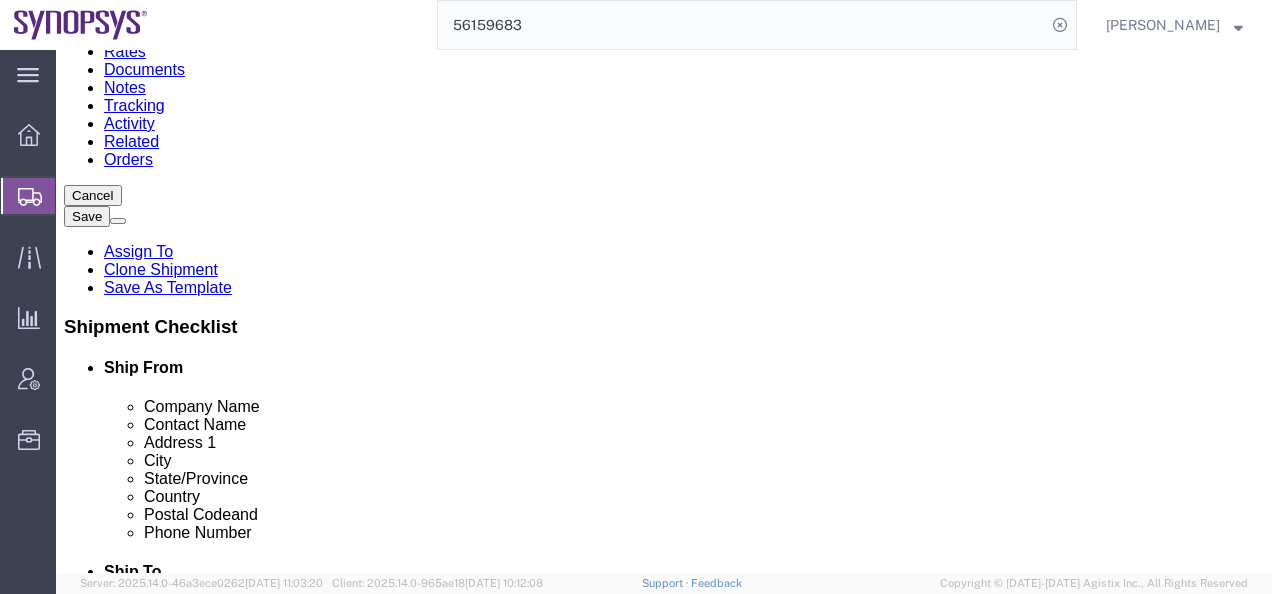 click 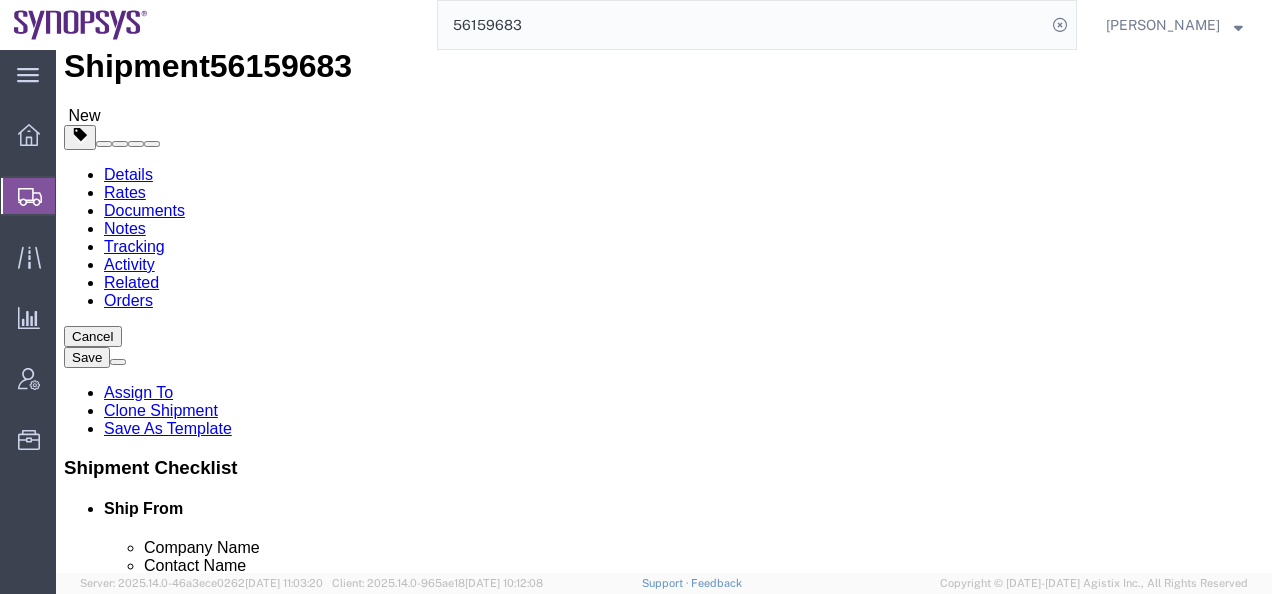 scroll, scrollTop: 17, scrollLeft: 0, axis: vertical 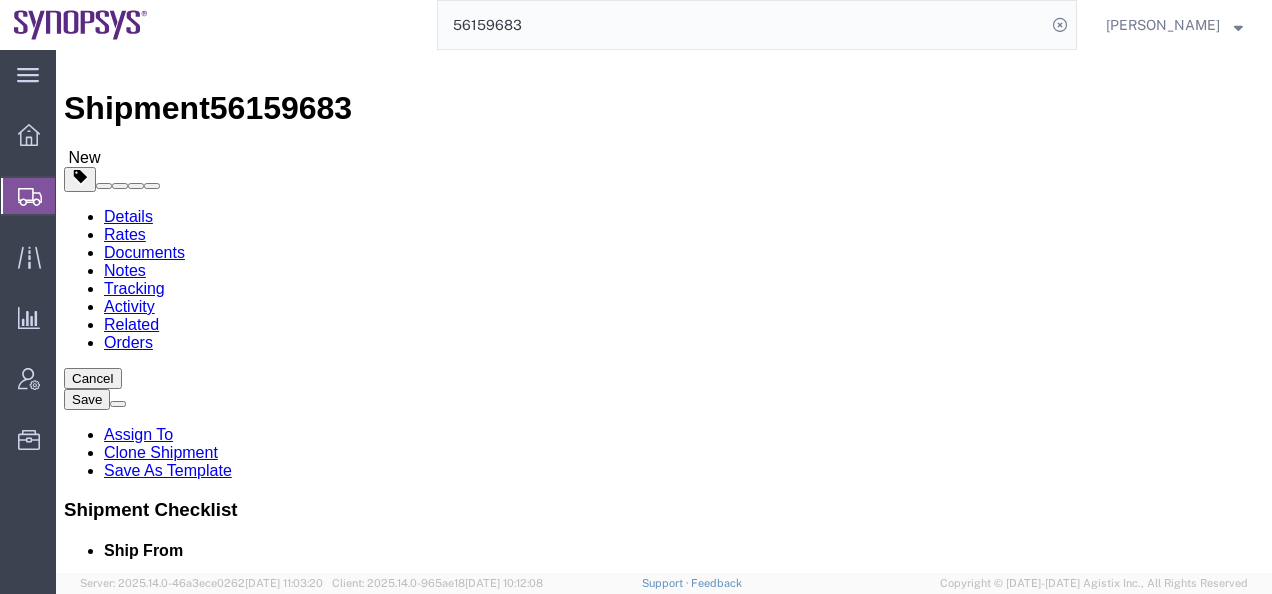 click on "Rate Shipment" 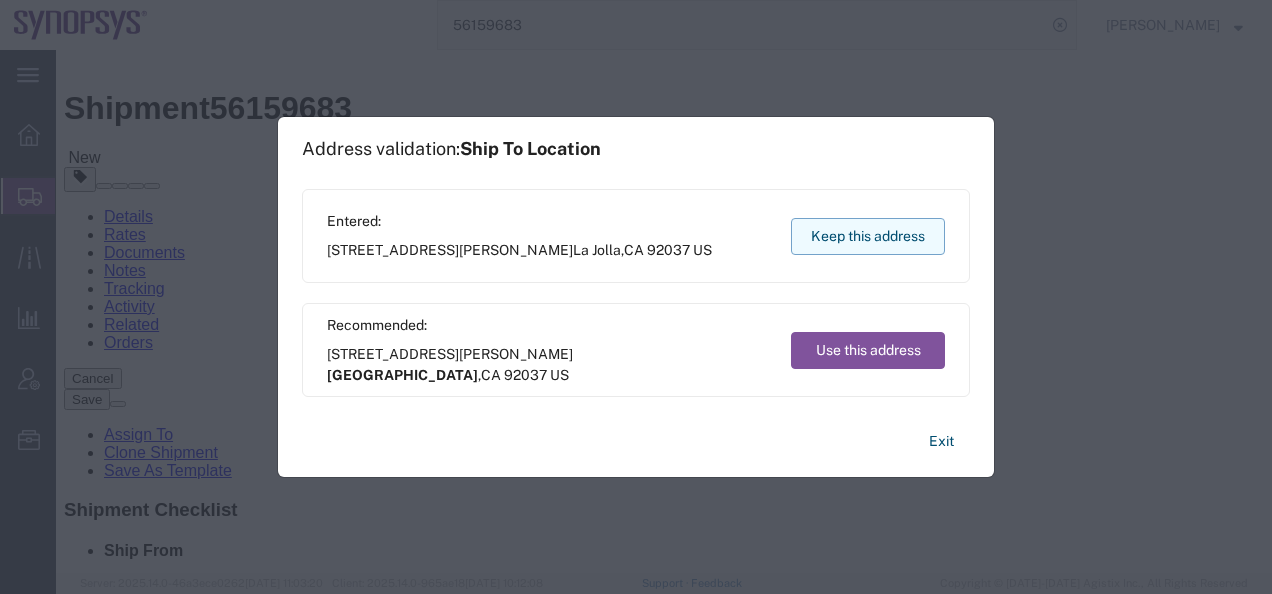 click on "Keep this address" 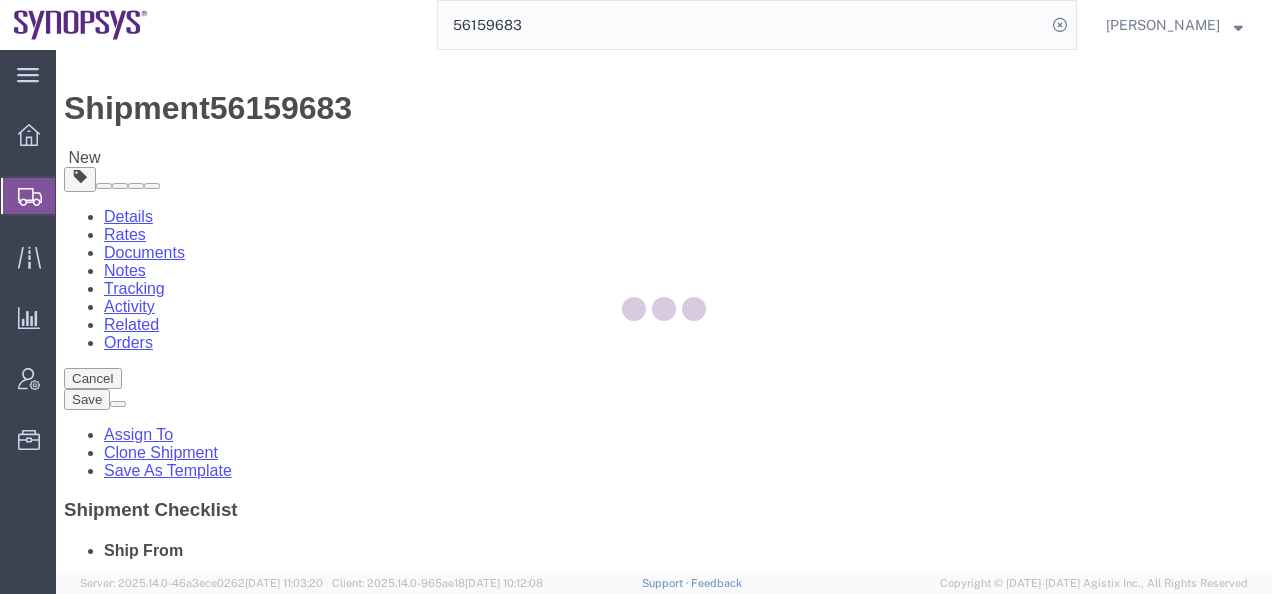 scroll, scrollTop: 0, scrollLeft: 0, axis: both 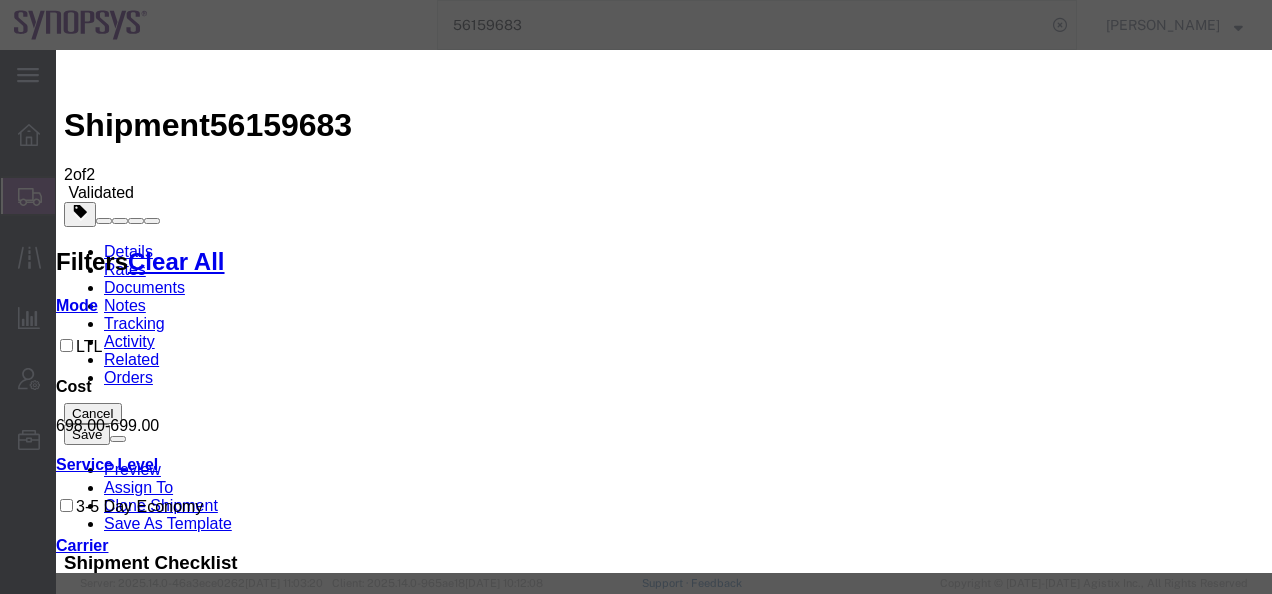 click on "Edit Shipment" at bounding box center (182, 3669) 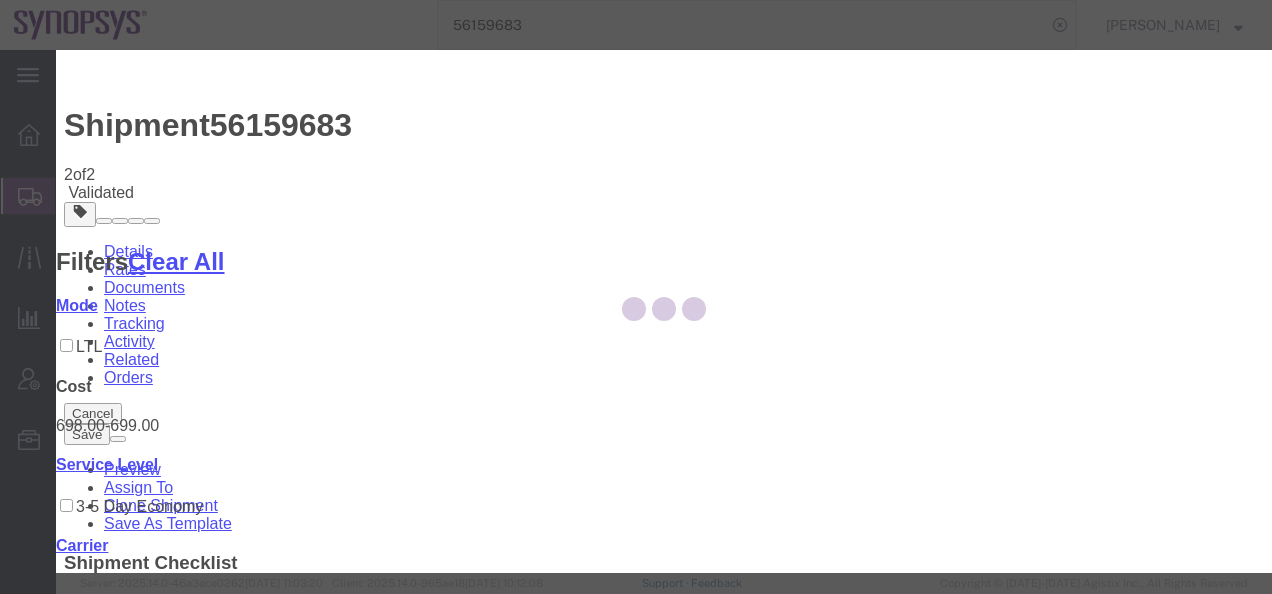 select on "63192" 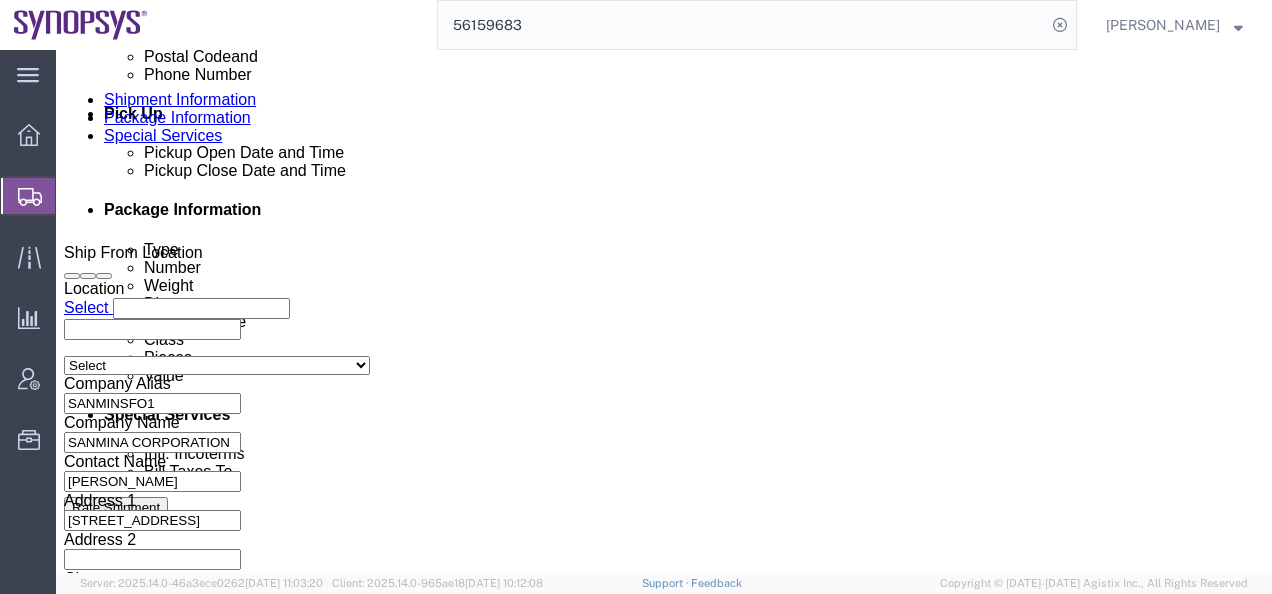 scroll, scrollTop: 900, scrollLeft: 0, axis: vertical 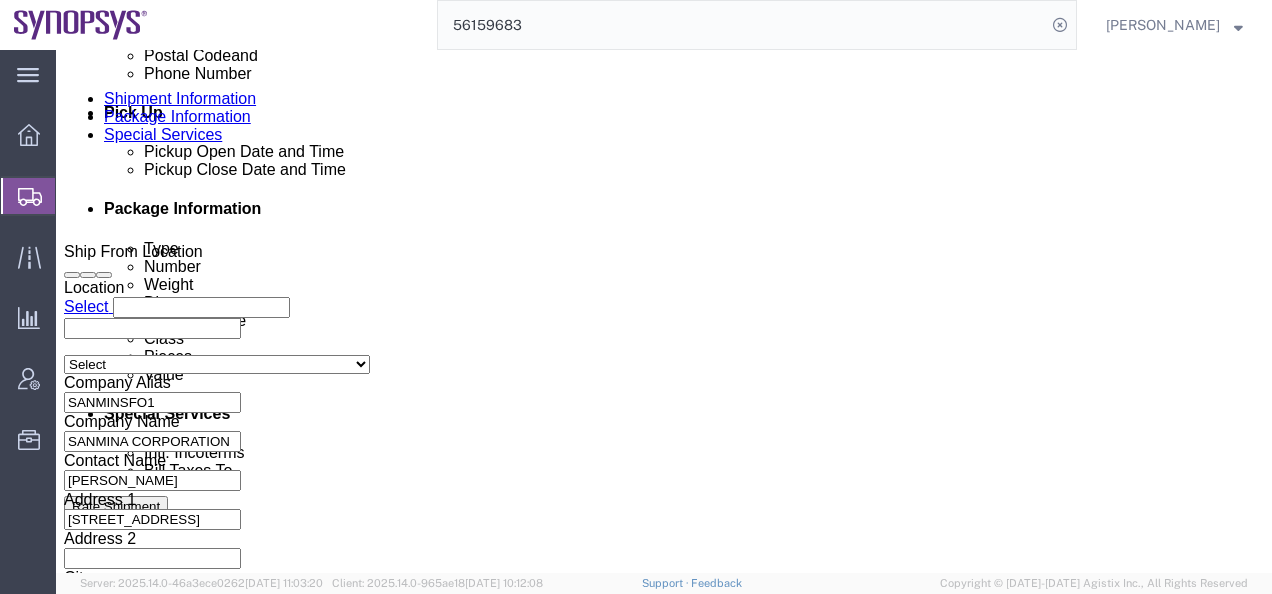 click on "Notes" 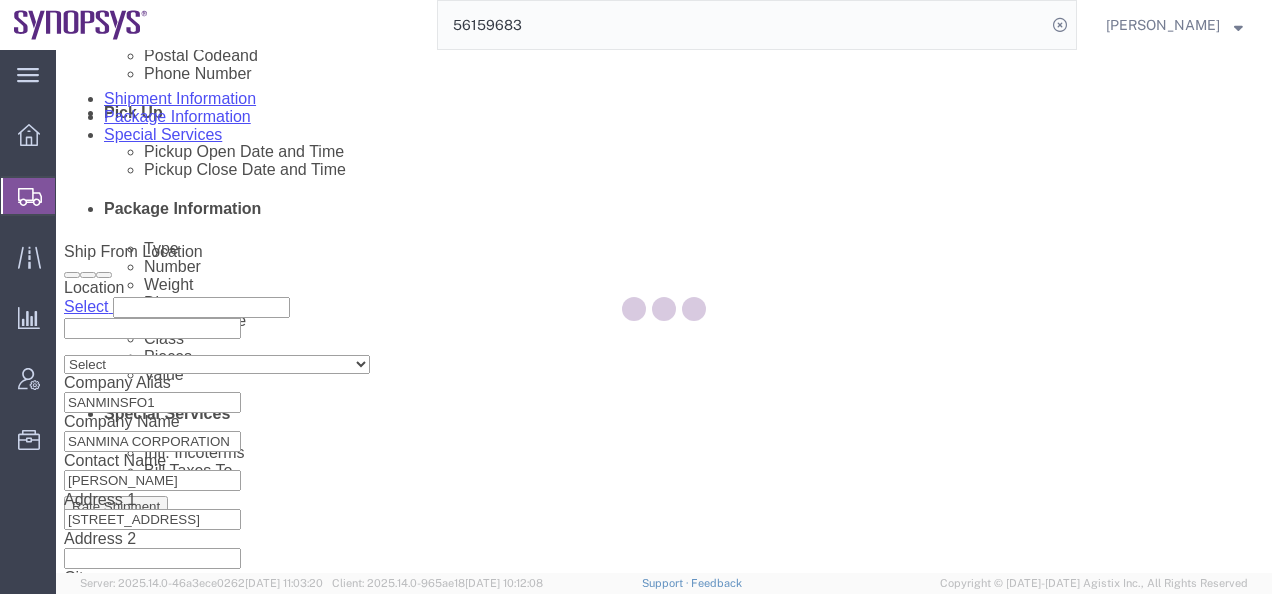 scroll, scrollTop: 0, scrollLeft: 0, axis: both 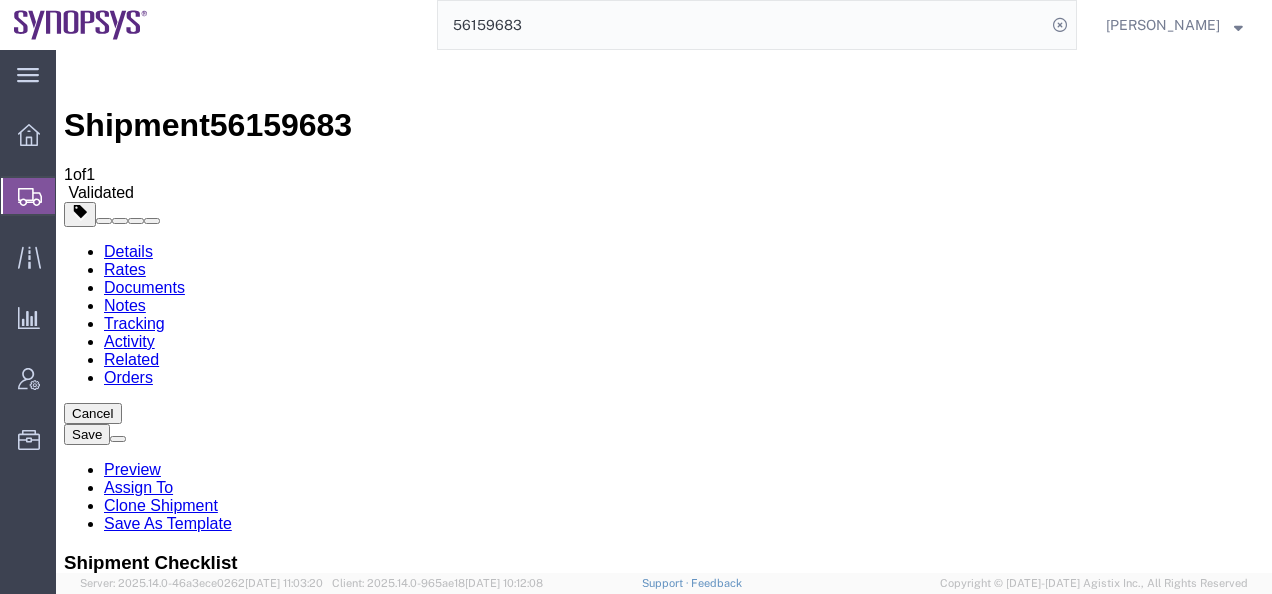 click on "Add Notes" at bounding box center (103, 1064) 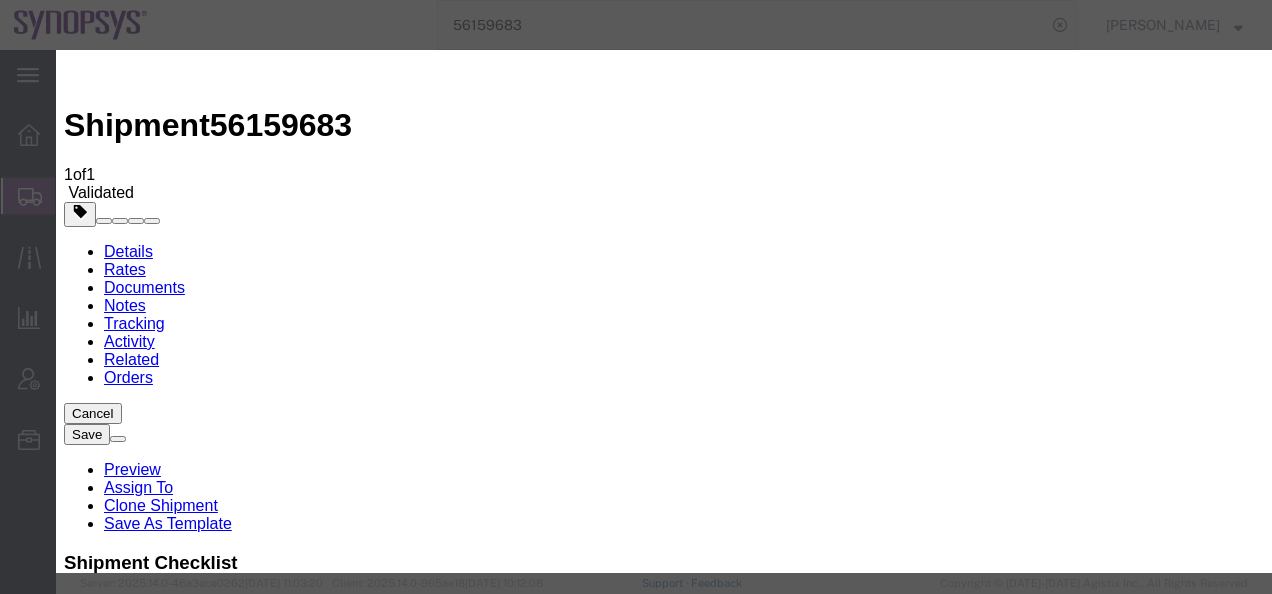 click on "Select Approval Bid Notes Carrier Change Notes Claim Notes Content Hazmat Notes Content Notes Declaration Statement Decline Shipment Notes Delivery Location Notes Delivery Notes Director Info Notes Error Code notes Fixed Lane Notes General Shipment Notes Hot Reason Invoice Notes Late Reason Notes On Behalf Of Notes Pick-up Location Notes Pickup Notes Preferred Carrier Notes Reason For Request Notes Service Status Notes Shipment Notification notes Special Handling Notes Transportation Notes" at bounding box center (156, 3656) 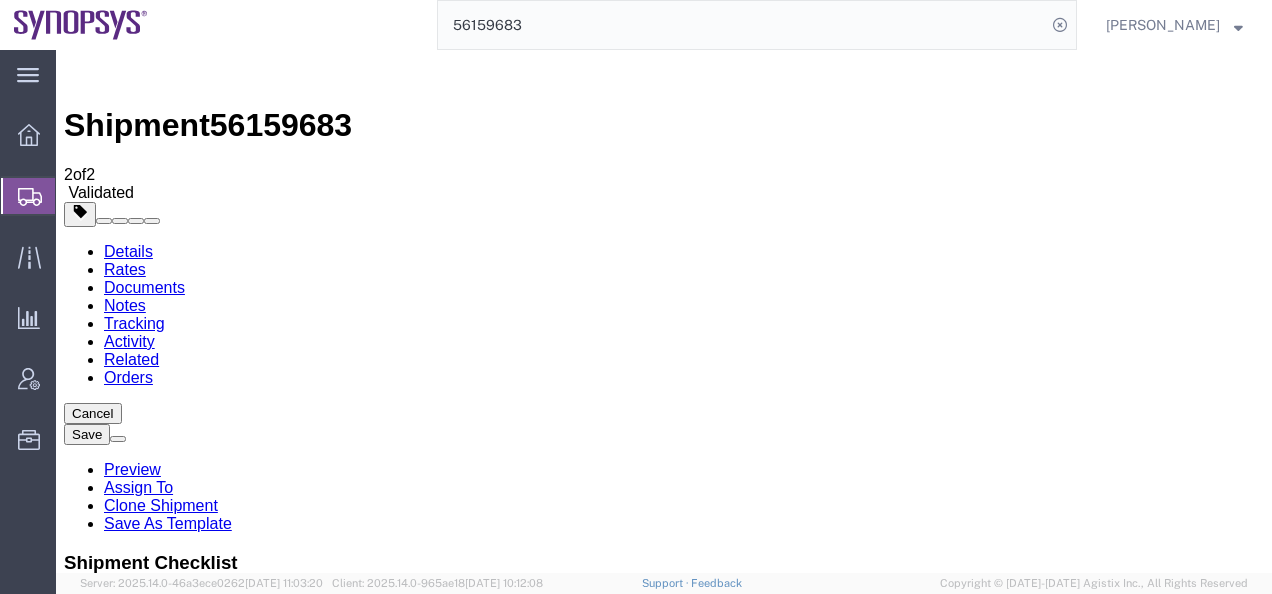 click on "Details" at bounding box center (128, 251) 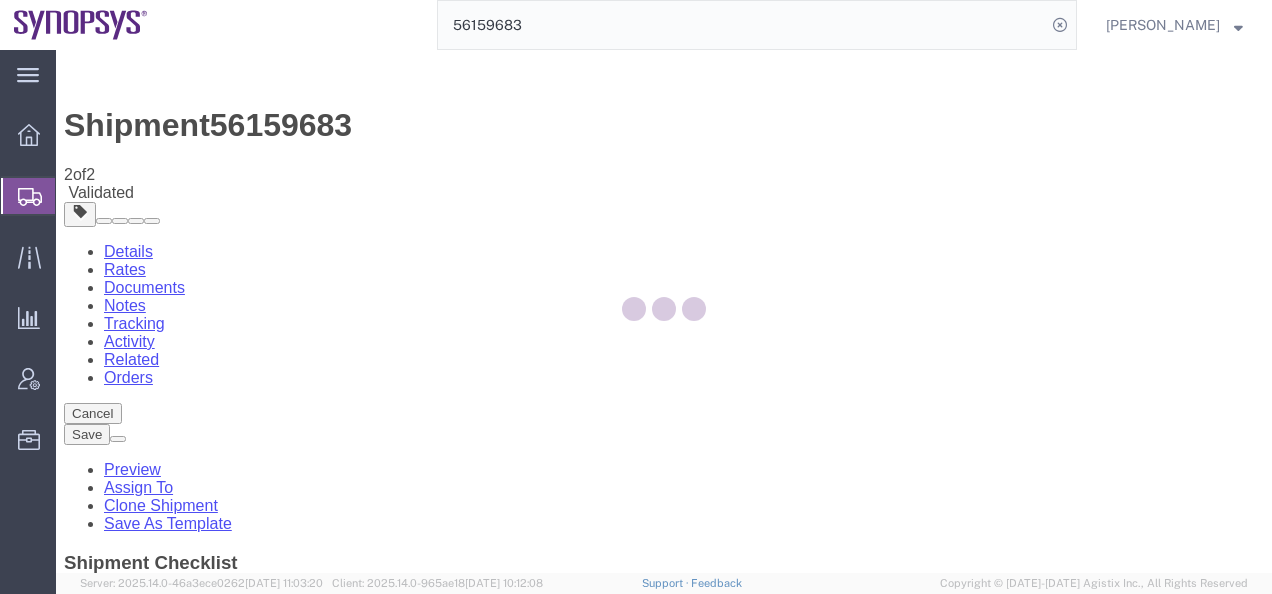 select on "63192" 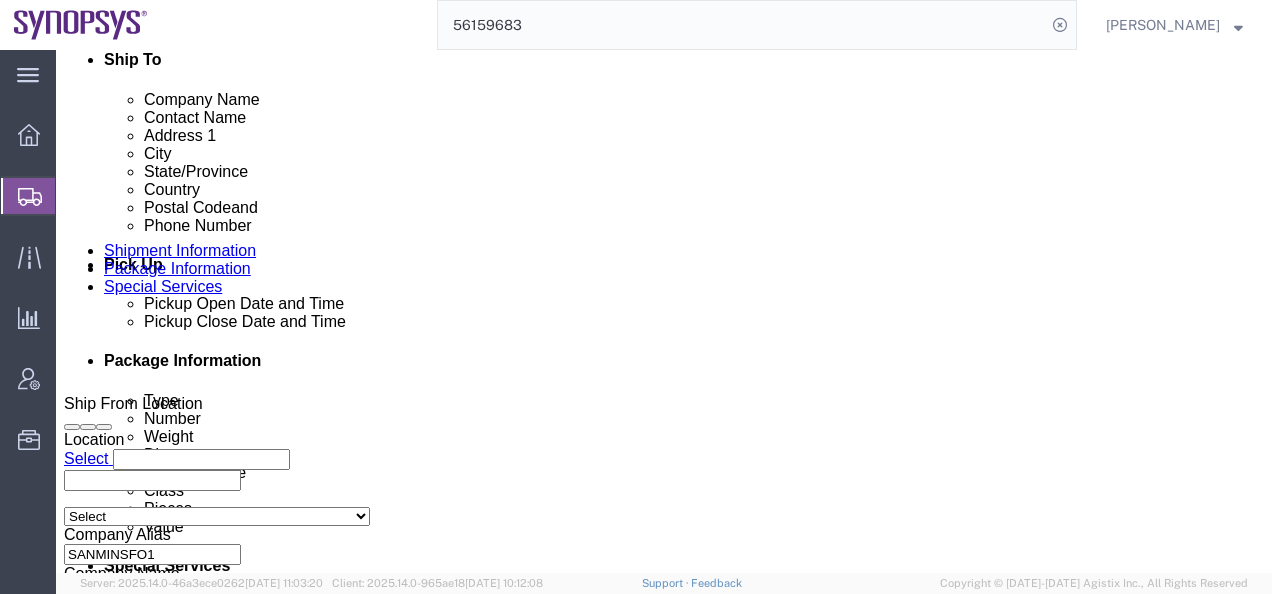scroll, scrollTop: 800, scrollLeft: 0, axis: vertical 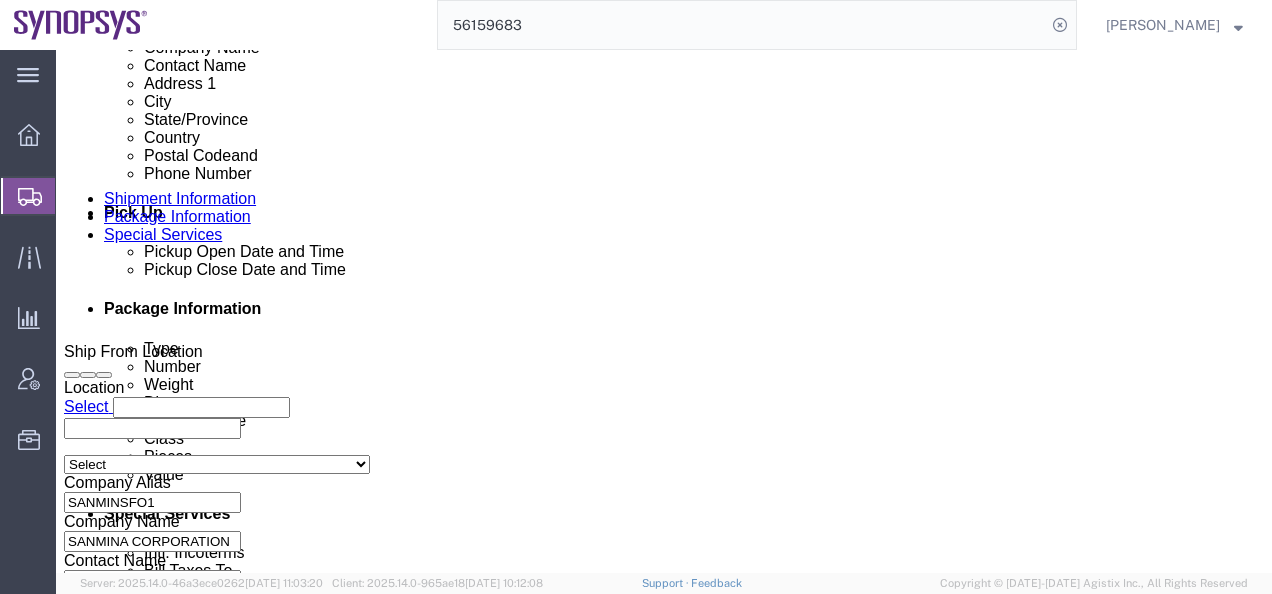 click on "[DATE] 4:30 PM" 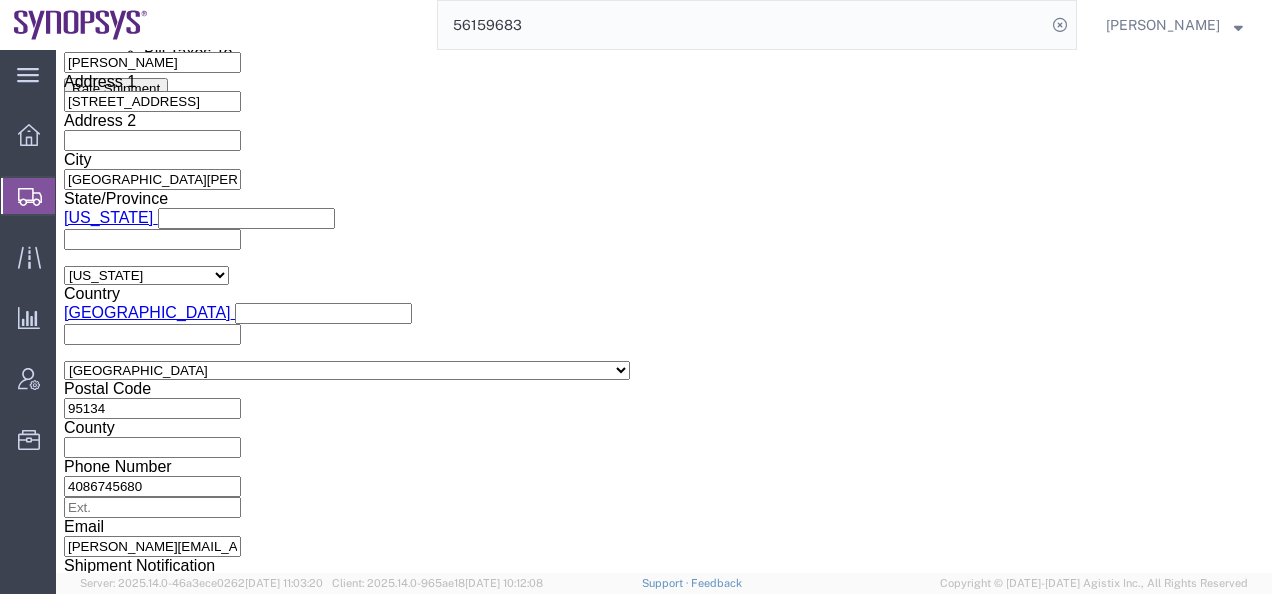 click on "Apply" 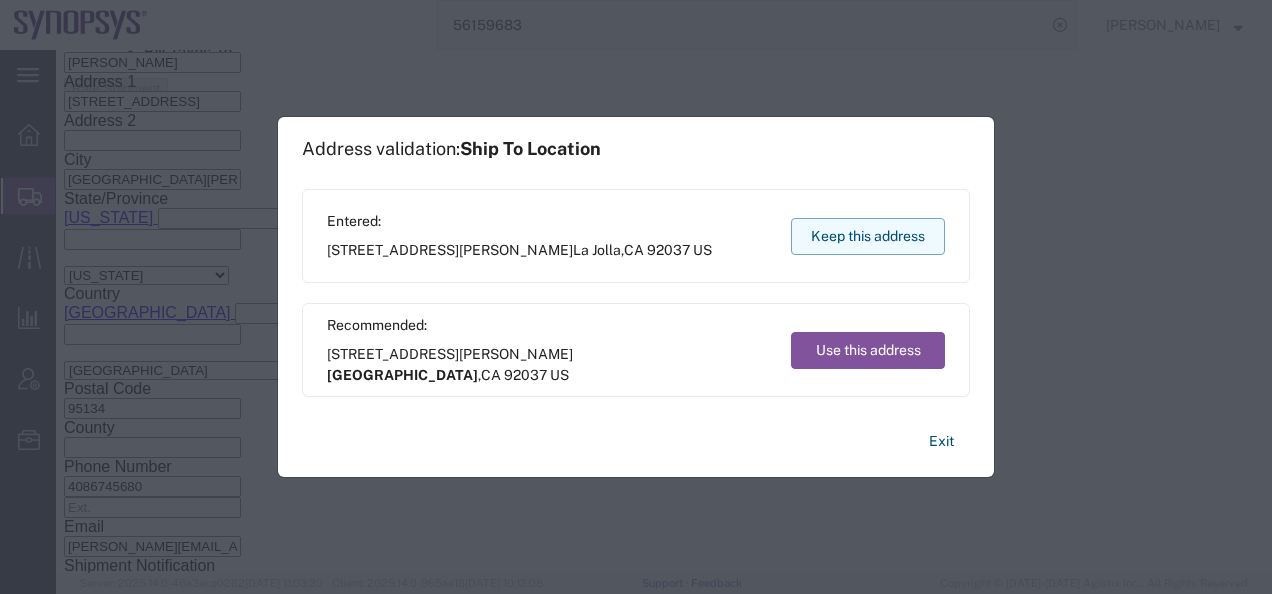 click on "Keep this address" 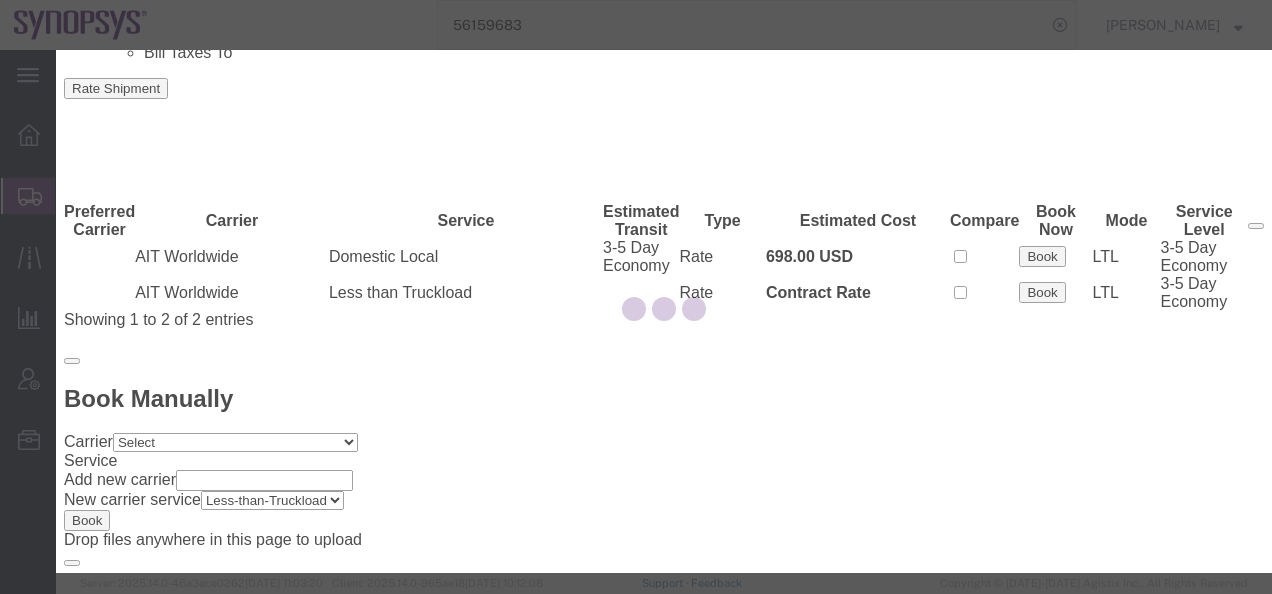 scroll, scrollTop: 0, scrollLeft: 0, axis: both 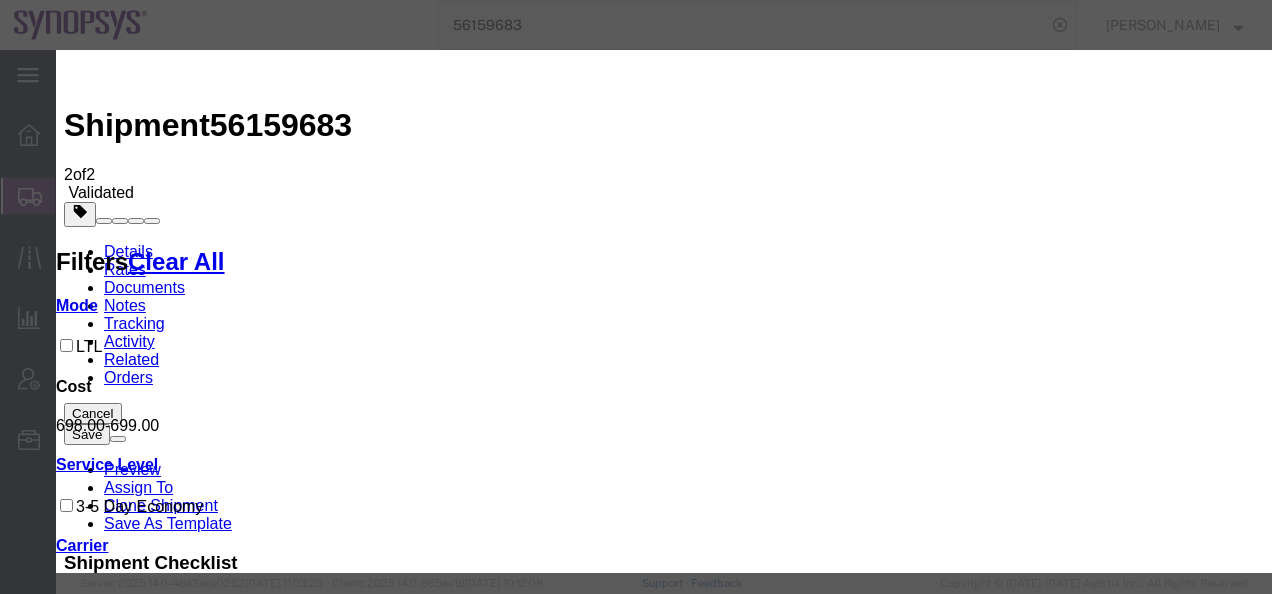 click on "Continue" at bounding box center [98, 4089] 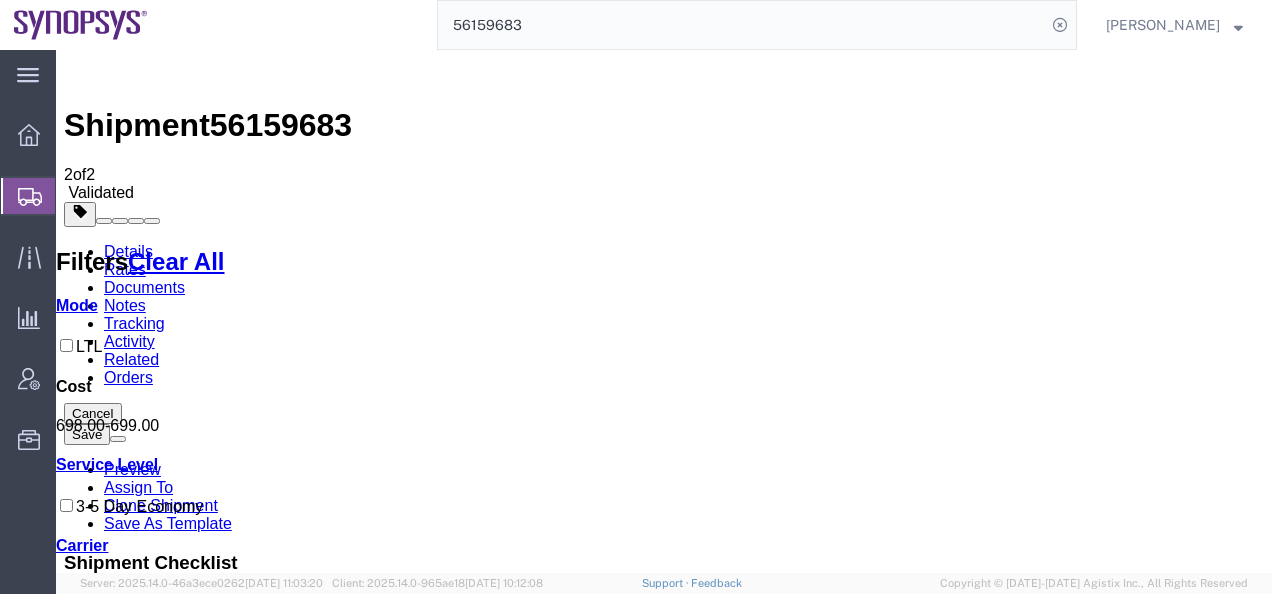 click on "Details" at bounding box center [128, 251] 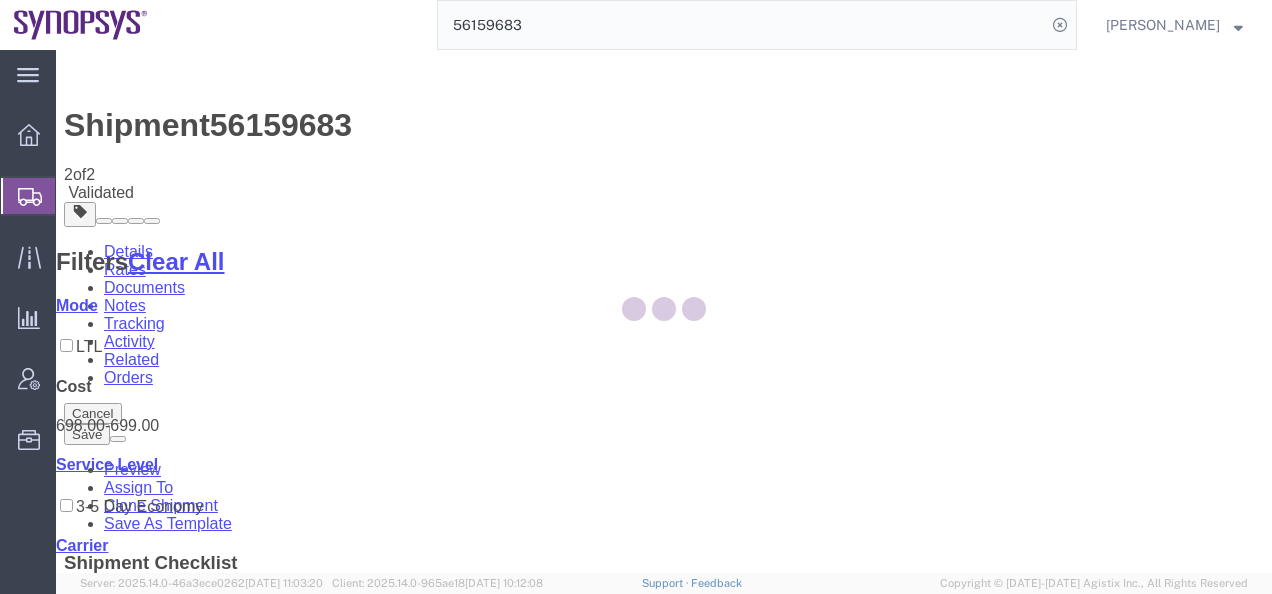 select on "63192" 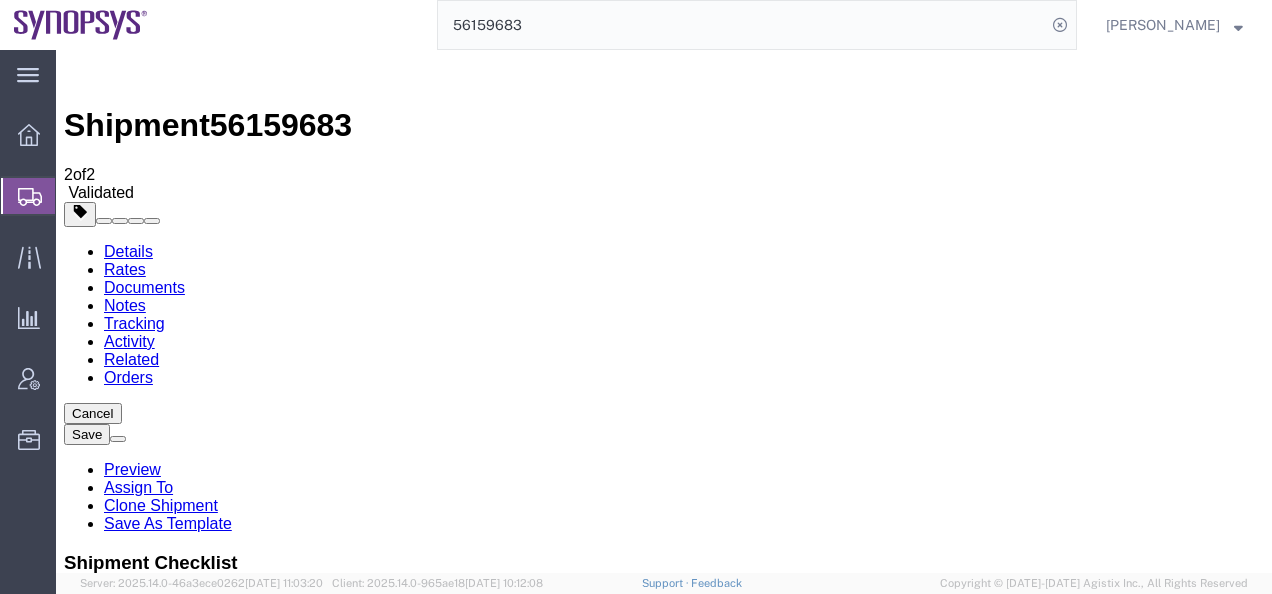 click 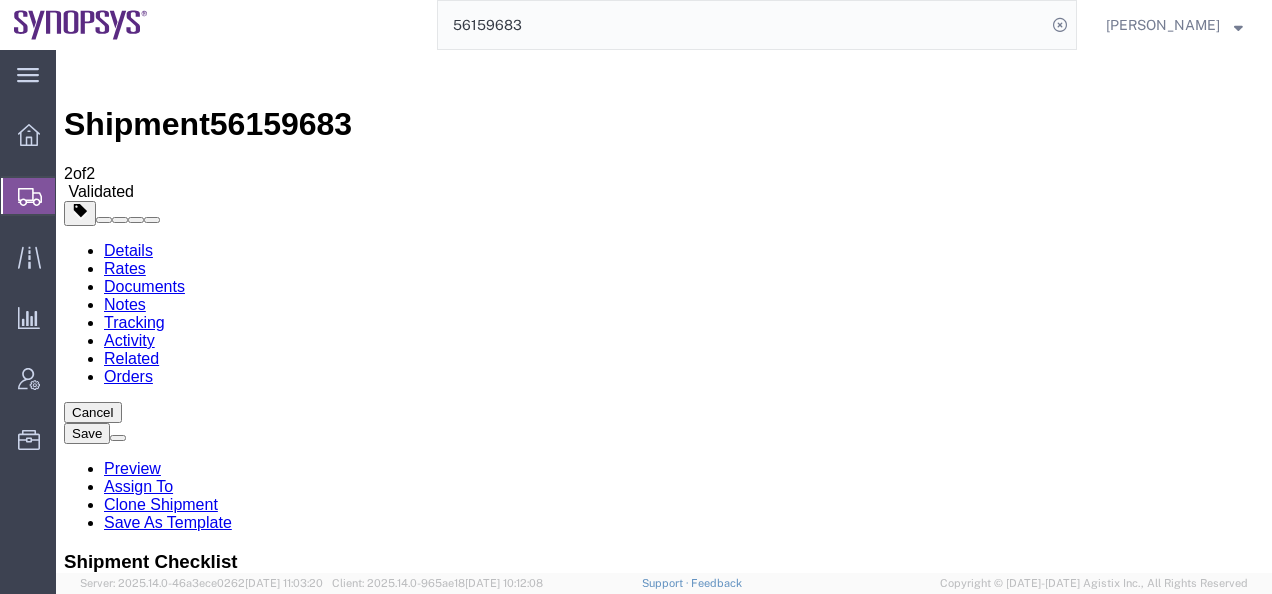 scroll, scrollTop: 0, scrollLeft: 0, axis: both 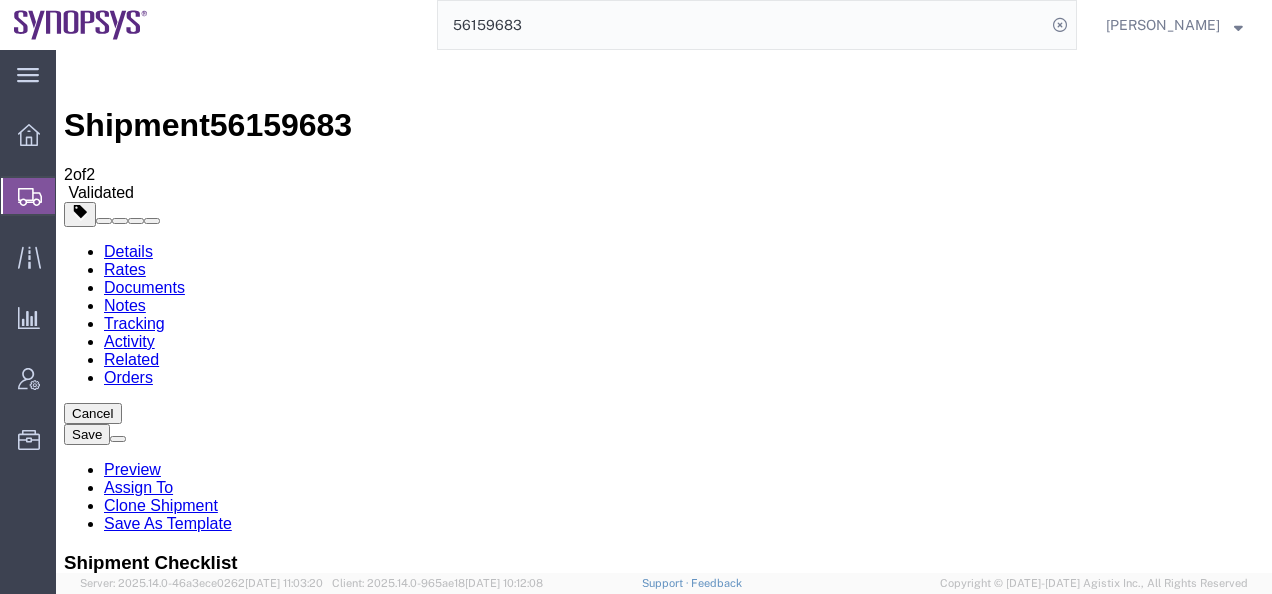 click 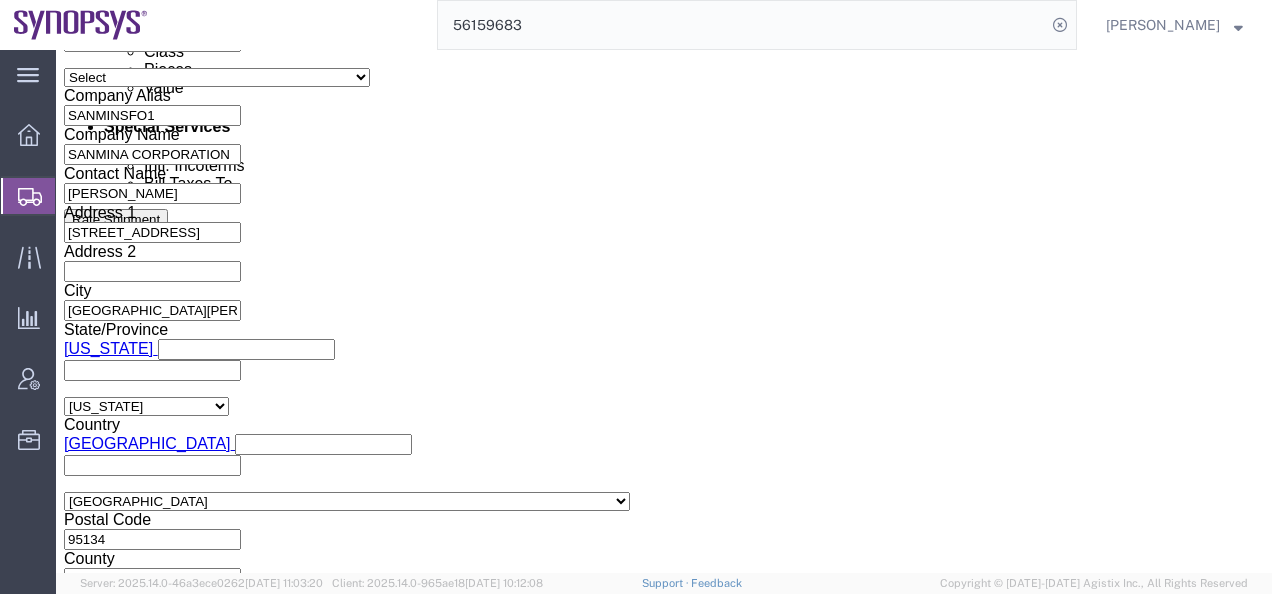 scroll, scrollTop: 1172, scrollLeft: 0, axis: vertical 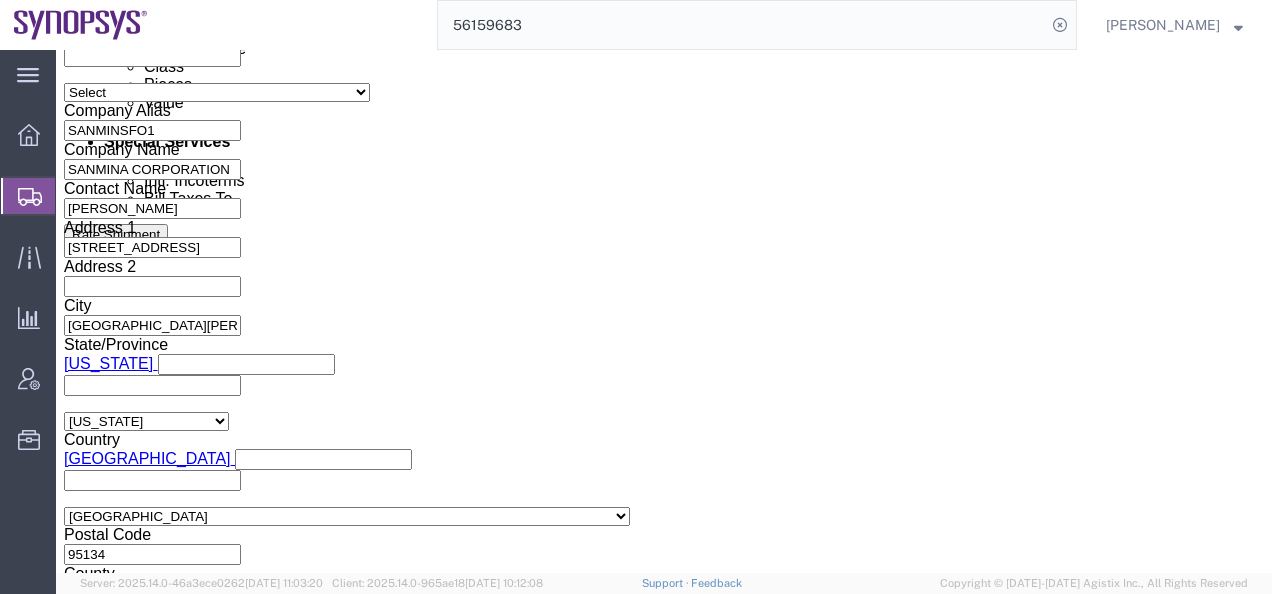 click on "Select Air Less than Truckload Multi-Leg Ocean Freight Rail Small Parcel Truckload" 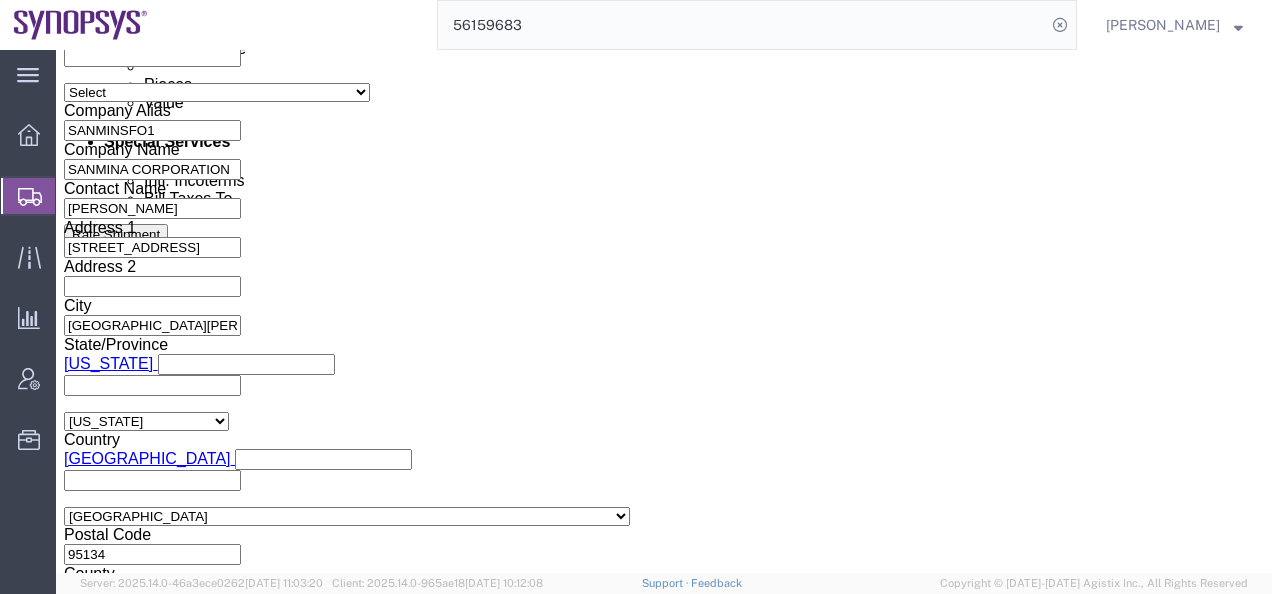 click on "Rate Shipment" 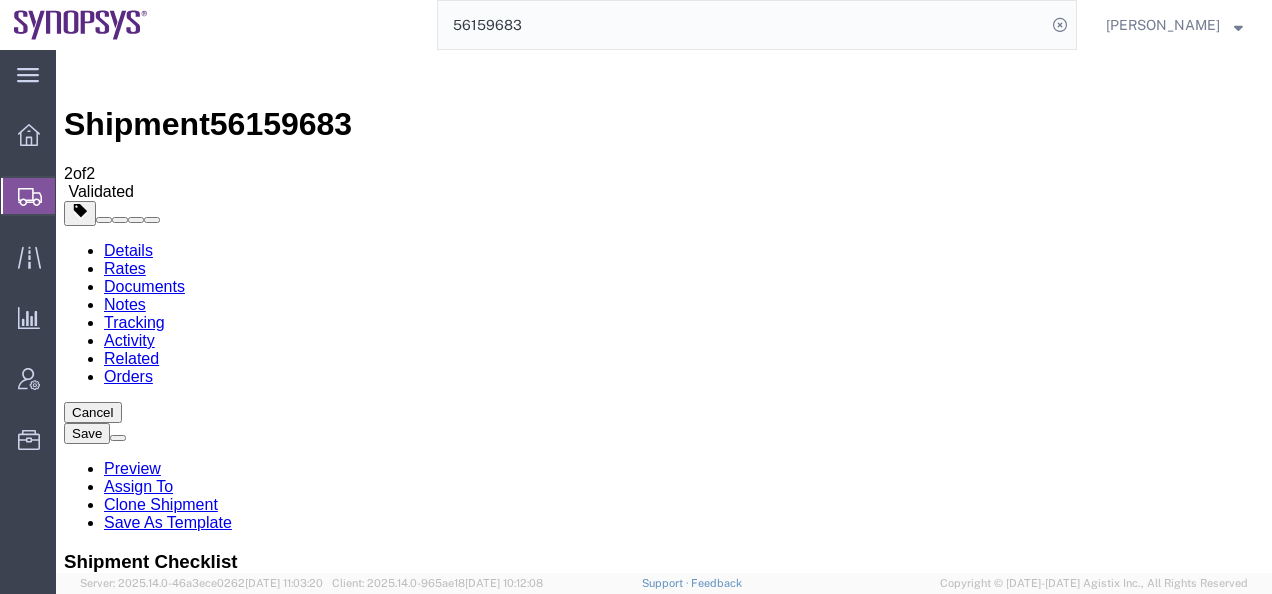 scroll, scrollTop: 0, scrollLeft: 0, axis: both 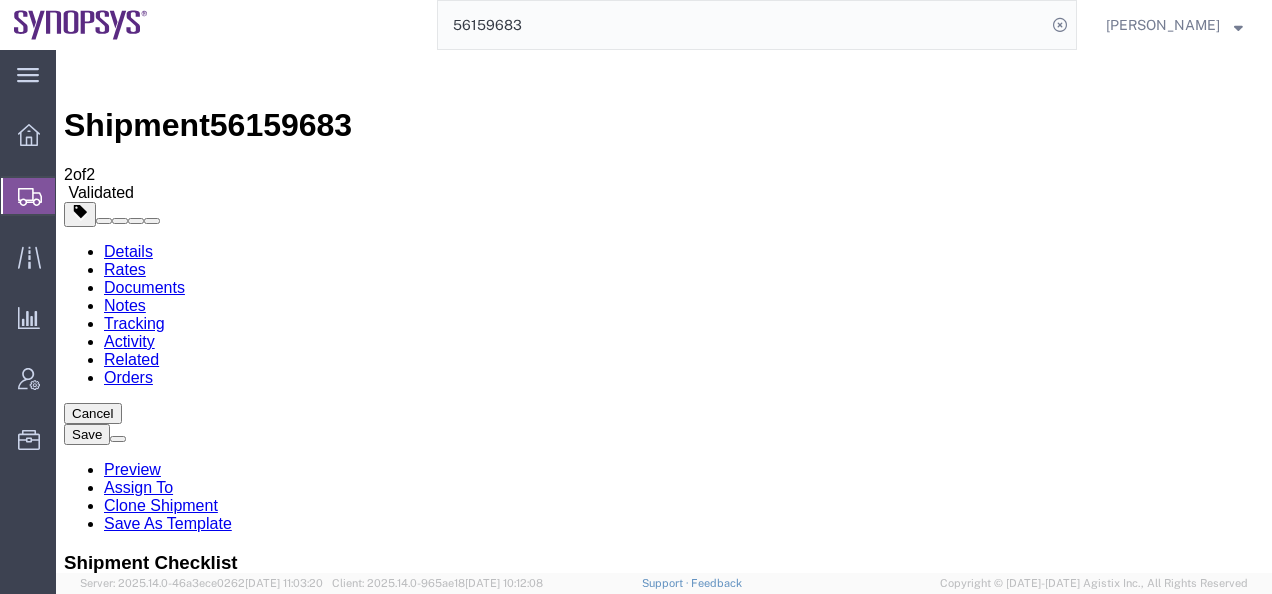 click 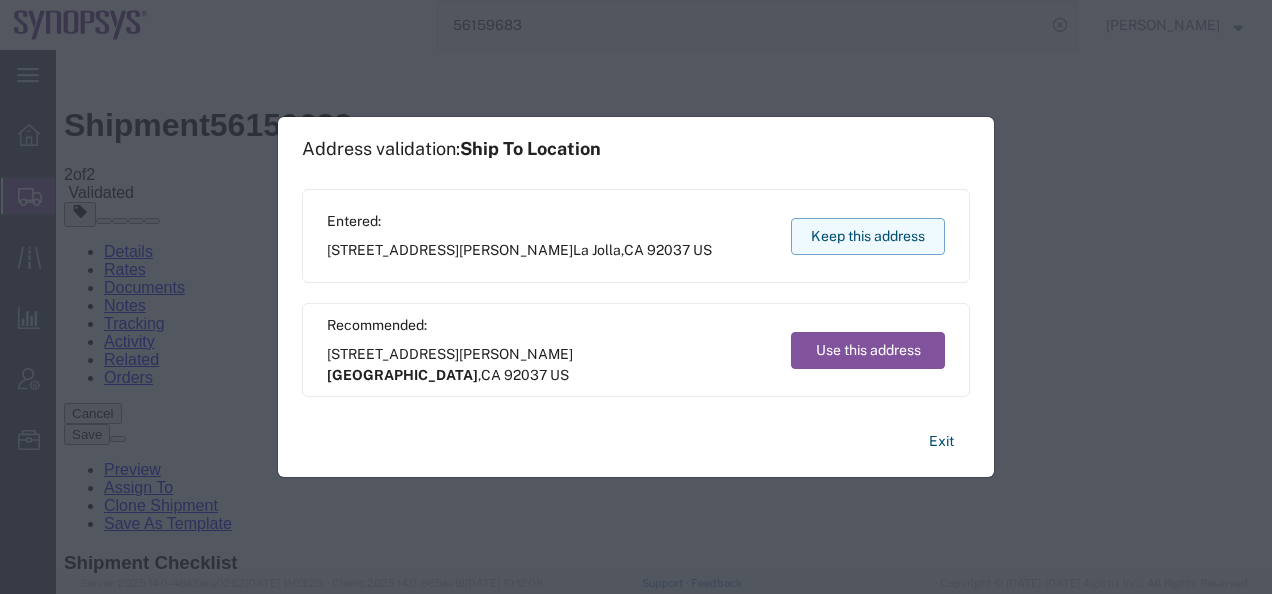 click on "Keep this address" 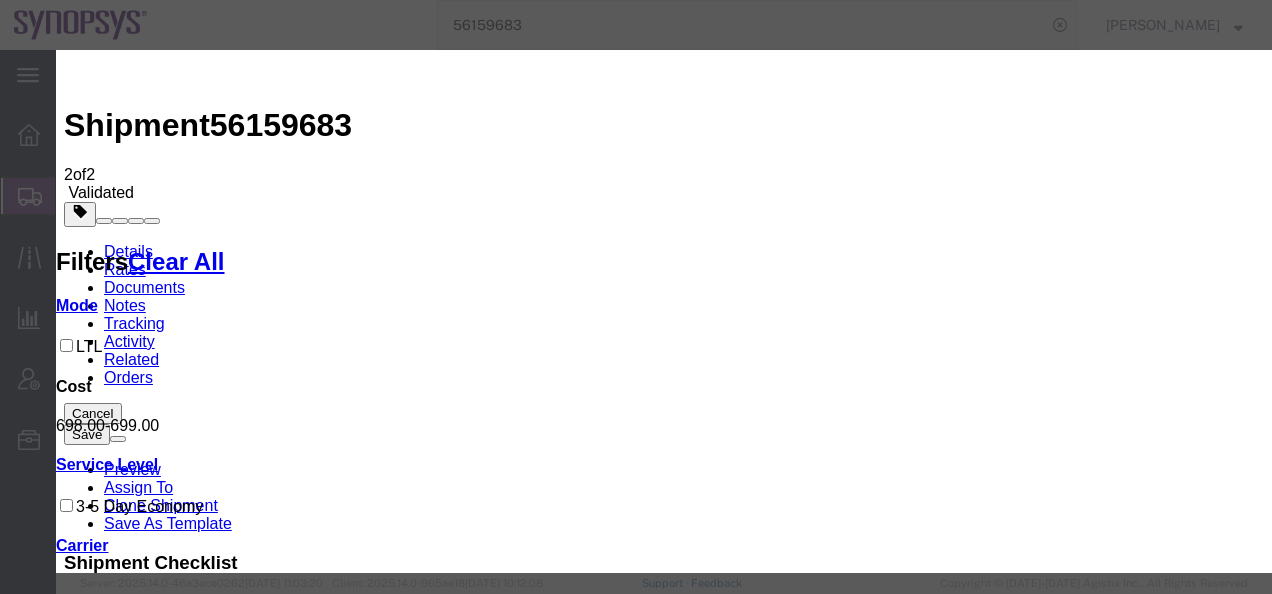 click on "Continue" at bounding box center [98, 4329] 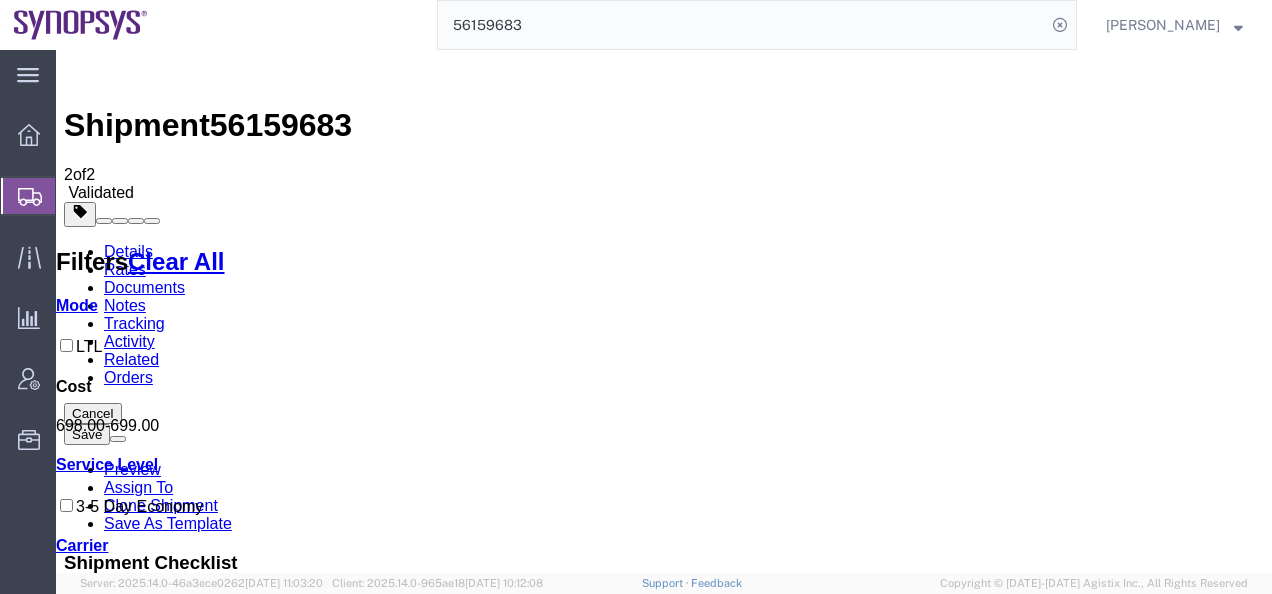 click on "Details" at bounding box center [128, 251] 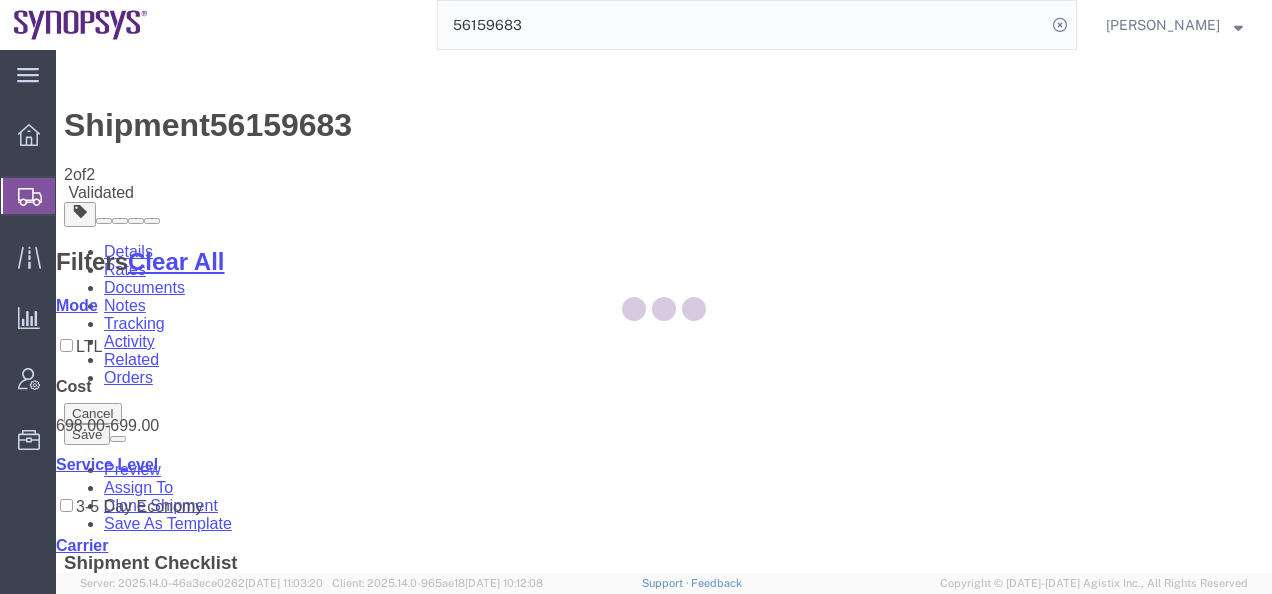 select on "63192" 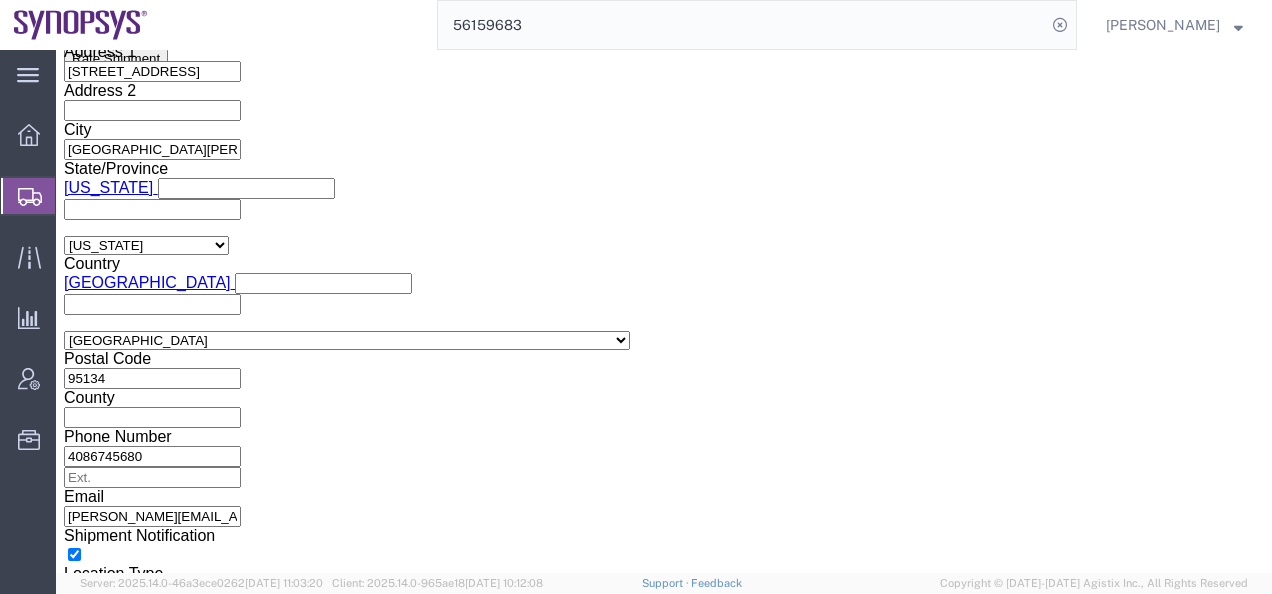 scroll, scrollTop: 1372, scrollLeft: 0, axis: vertical 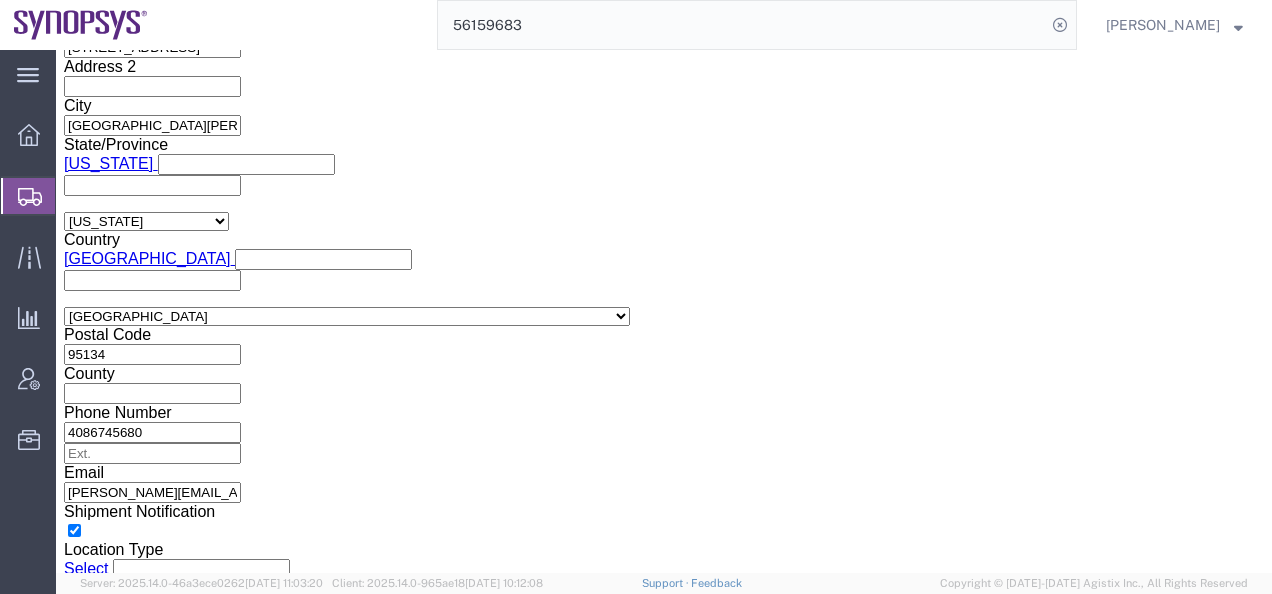 click on "Select Air Less than Truckload Multi-Leg Ocean Freight Rail Small Parcel Truckload" 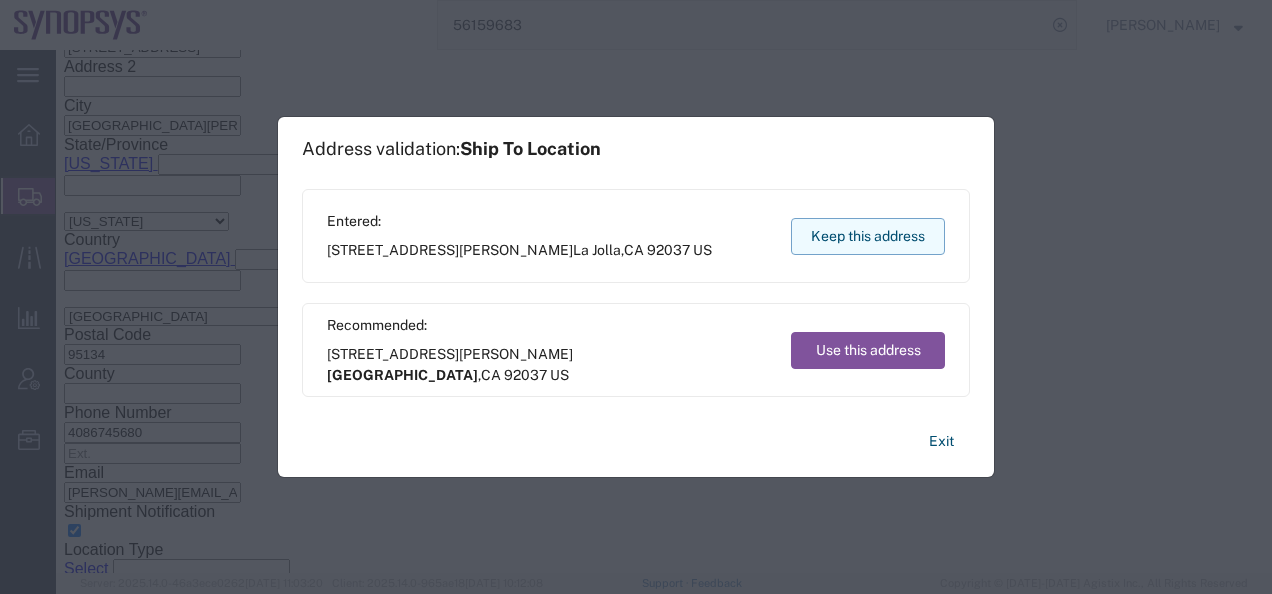 click on "Keep this address" 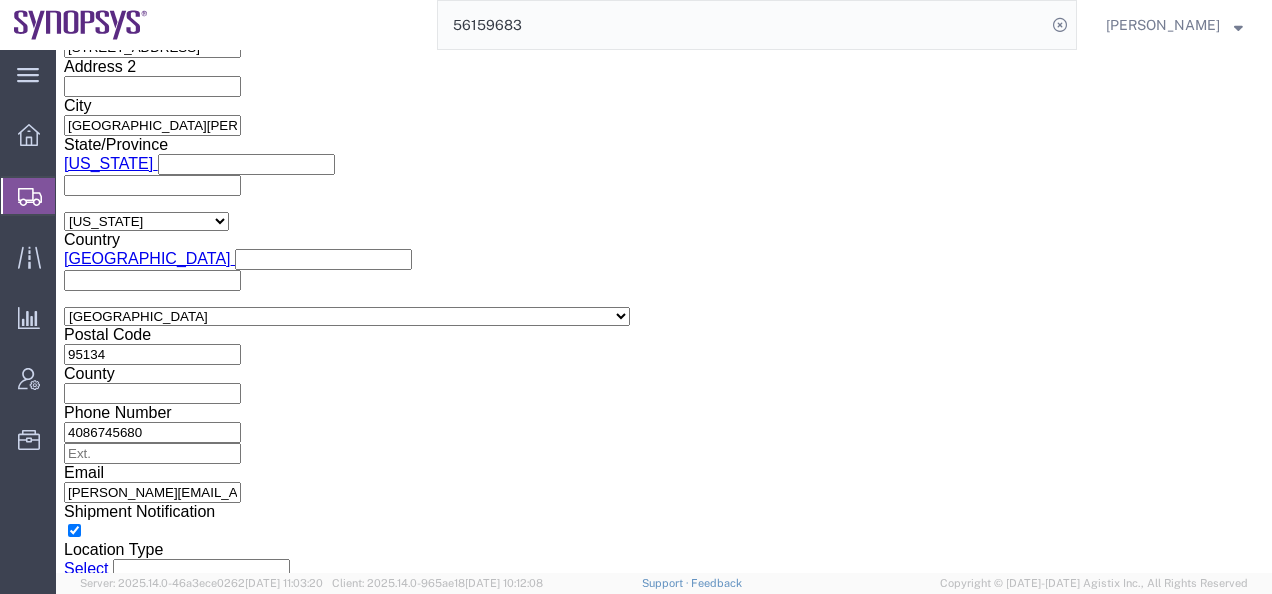 click on "Rate Shipment" 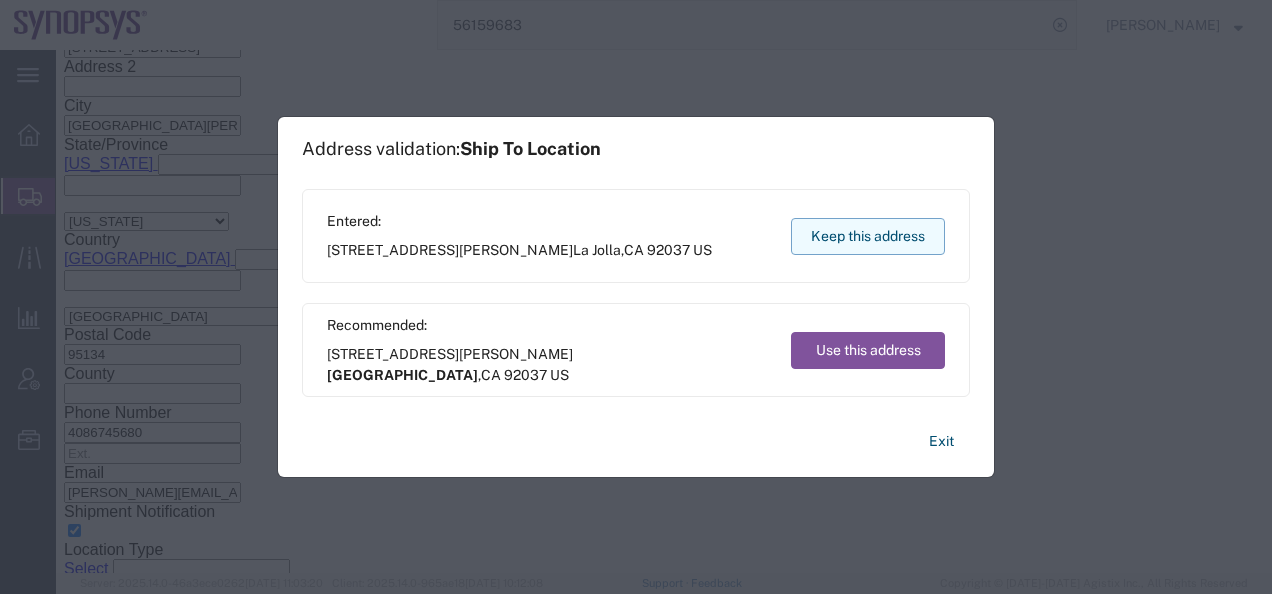 click on "Keep this address" 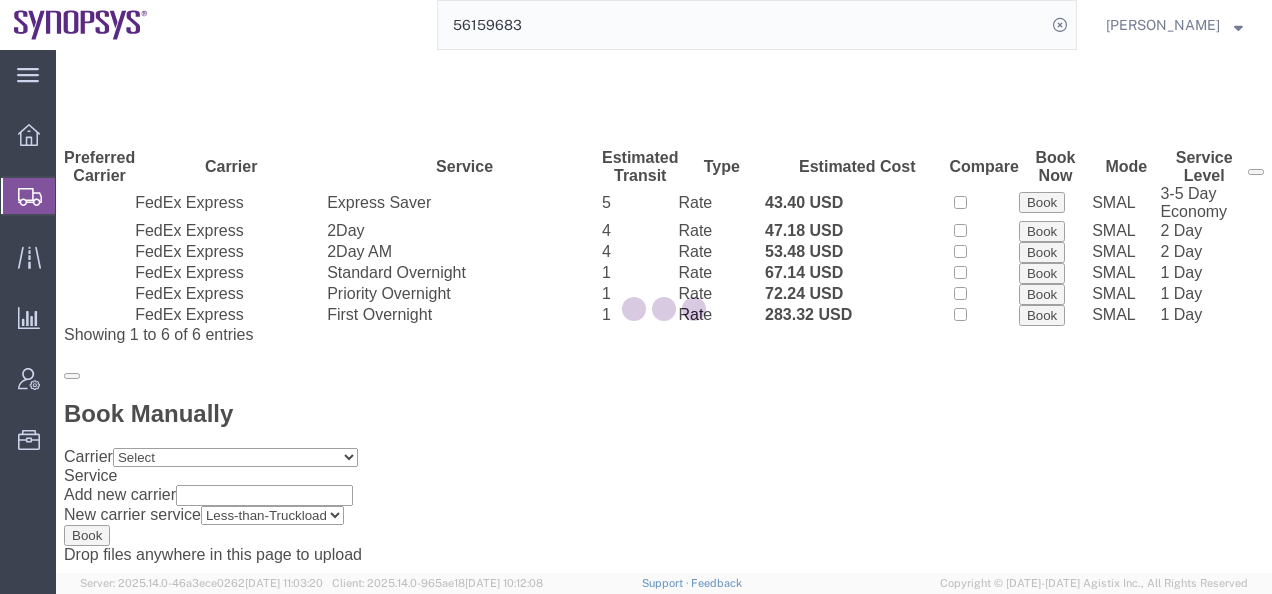 scroll, scrollTop: 0, scrollLeft: 0, axis: both 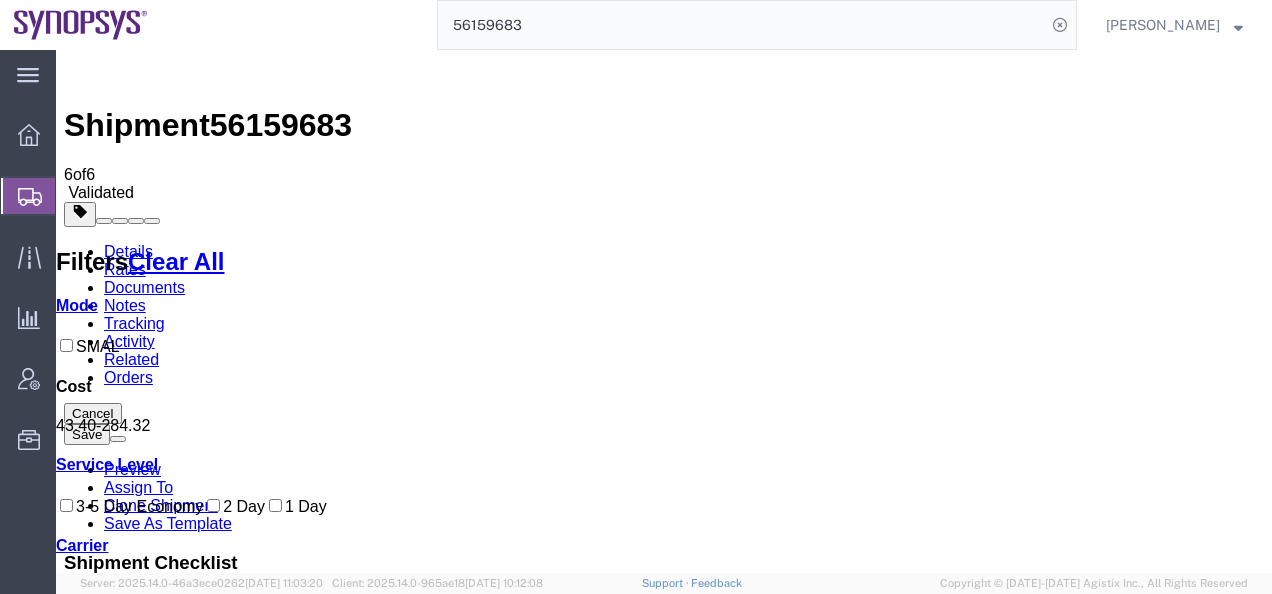 click on "Book" at bounding box center (1042, 1645) 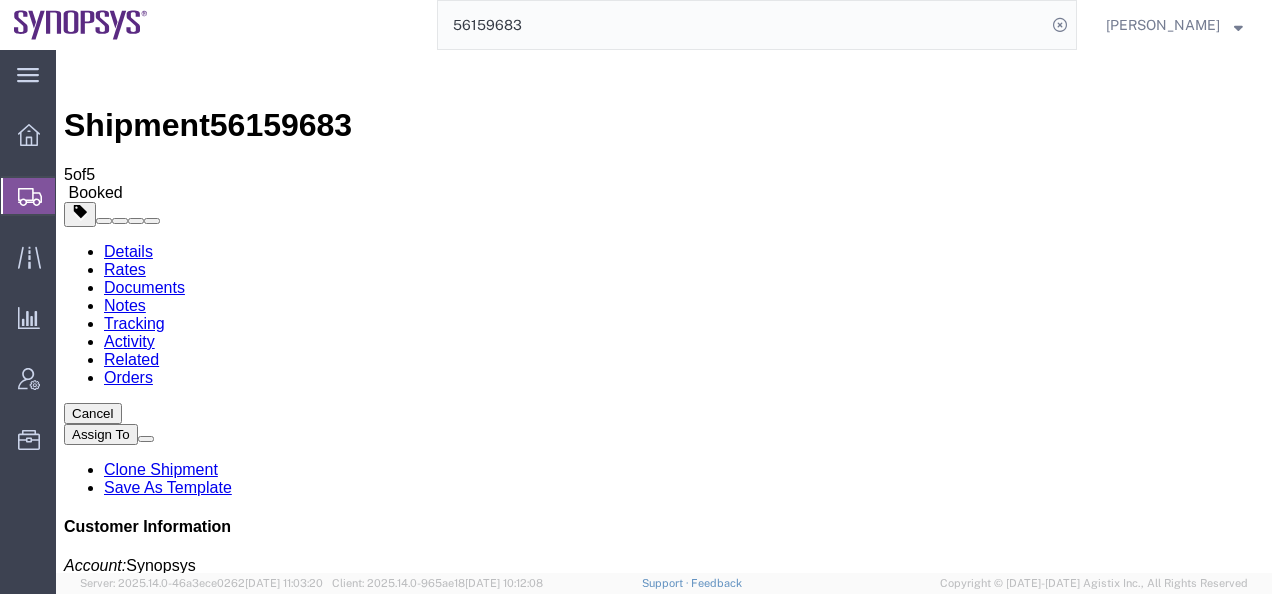 drag, startPoint x: 26, startPoint y: 199, endPoint x: 62, endPoint y: 185, distance: 38.626415 